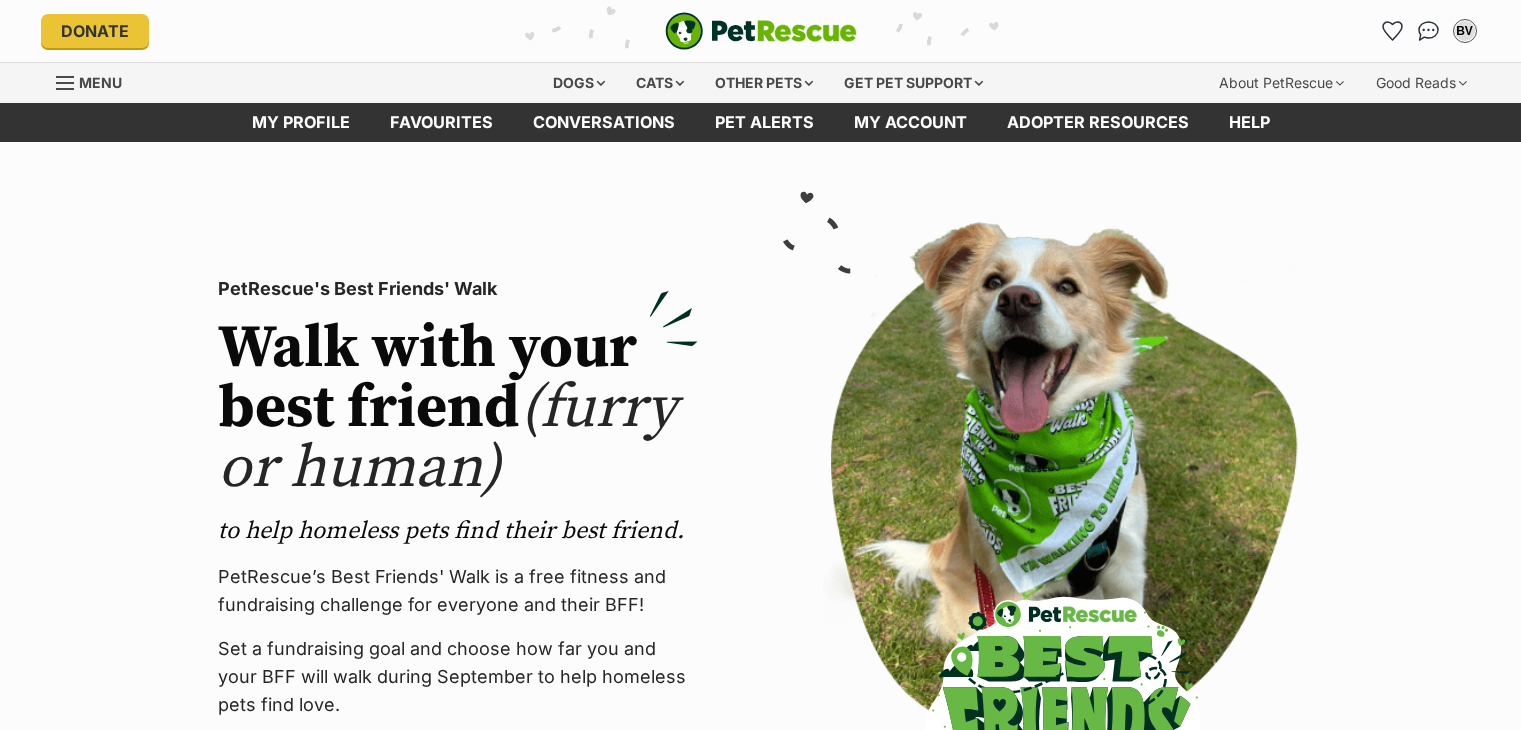 scroll, scrollTop: 0, scrollLeft: 0, axis: both 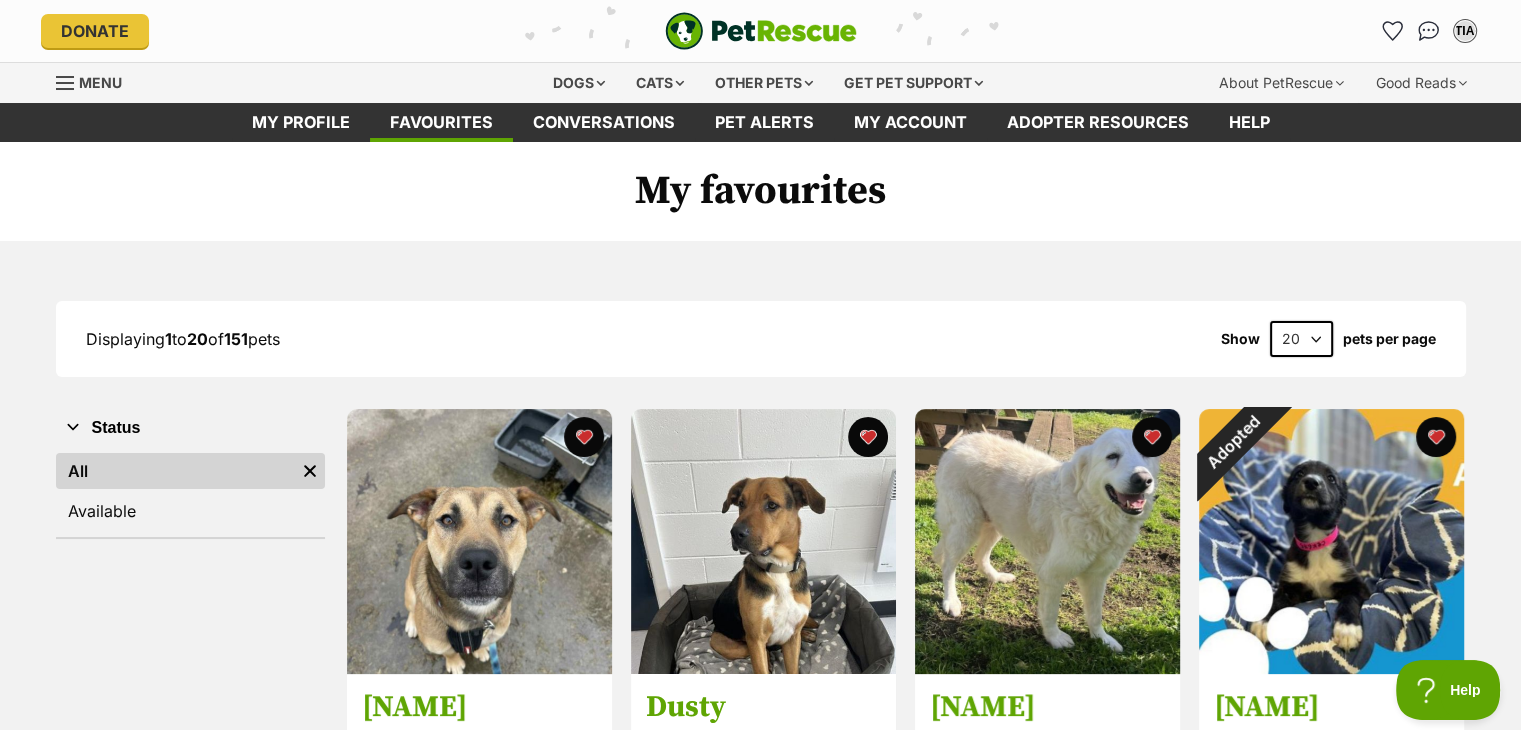 drag, startPoint x: 758, startPoint y: 499, endPoint x: 628, endPoint y: 294, distance: 242.74472 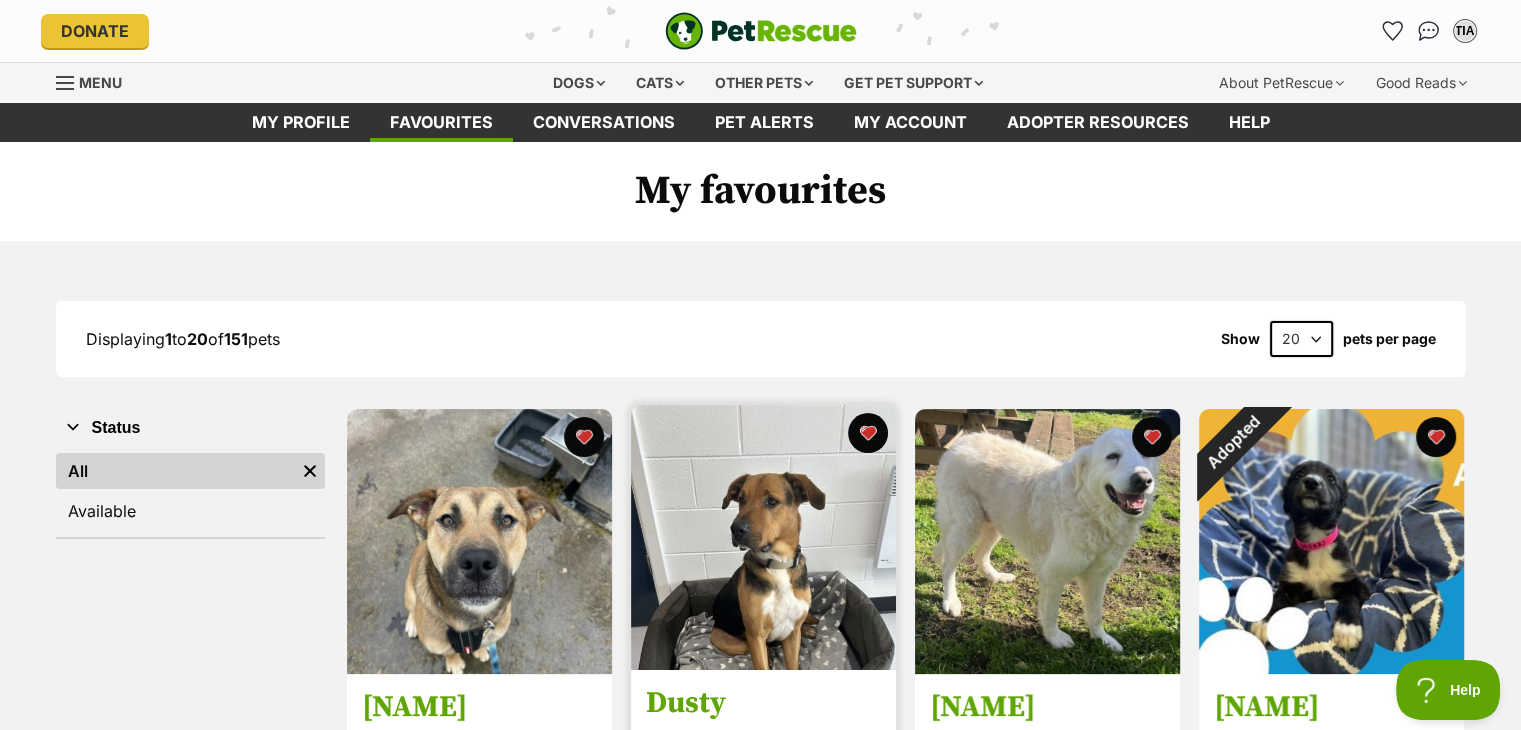 scroll, scrollTop: 0, scrollLeft: 0, axis: both 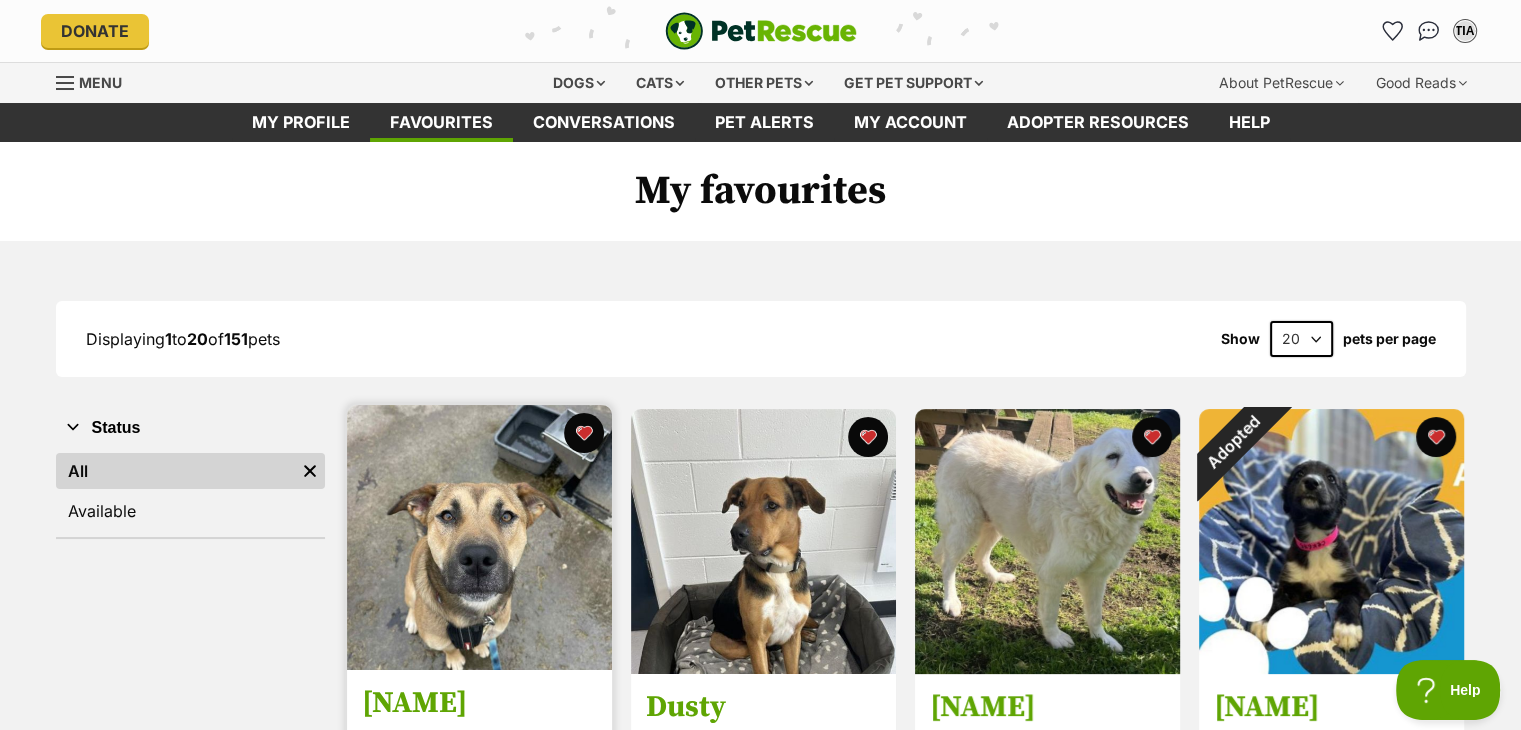 click at bounding box center [479, 537] 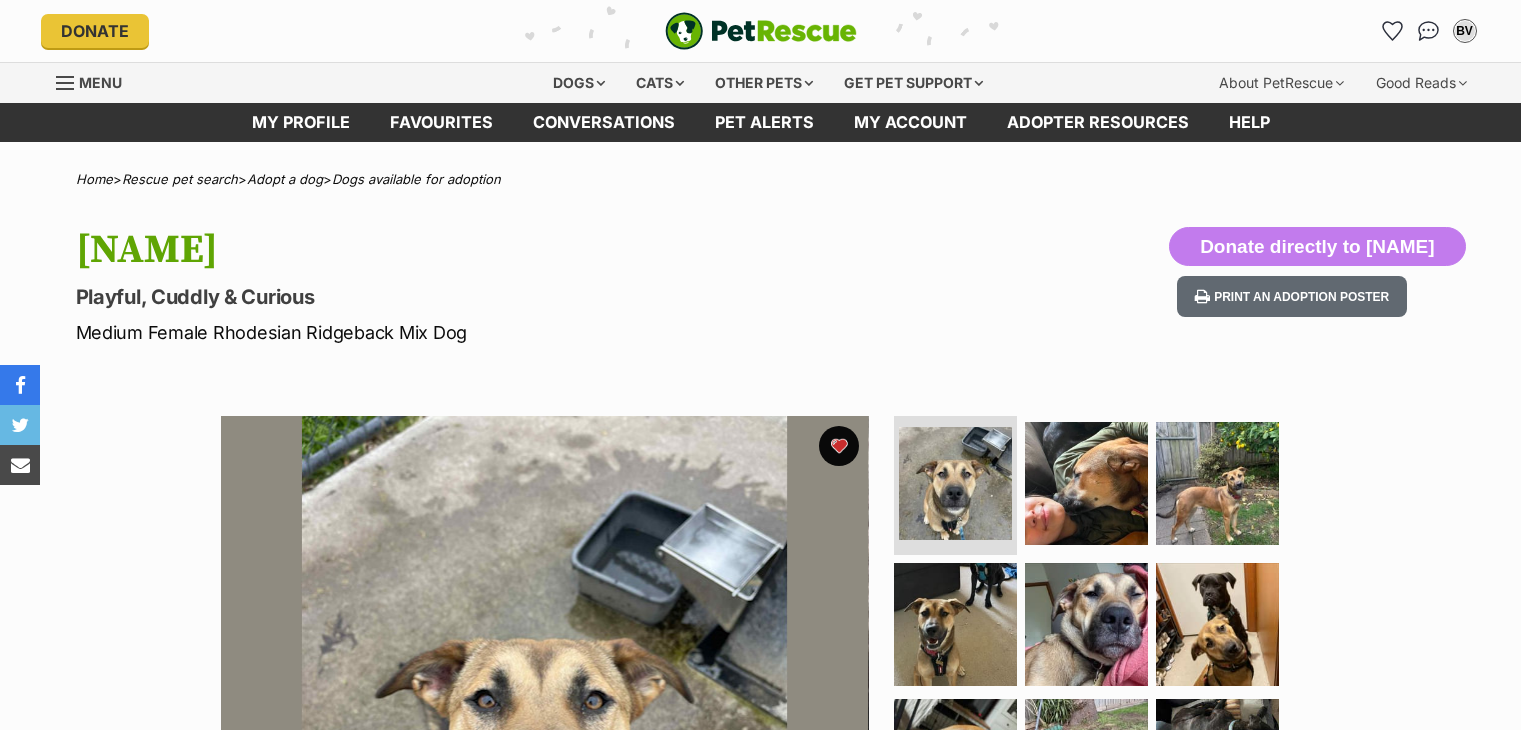 scroll, scrollTop: 0, scrollLeft: 0, axis: both 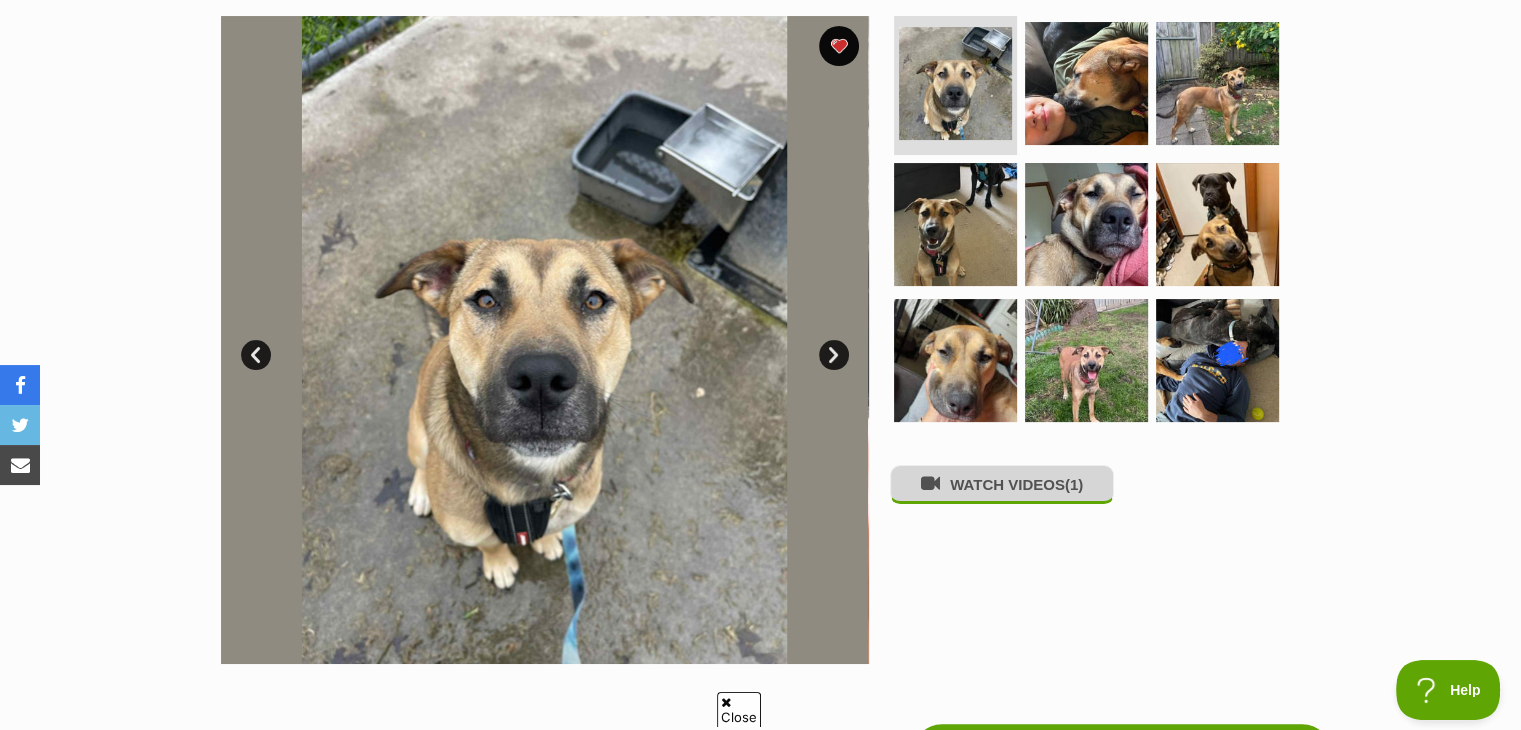 click on "WATCH VIDEOS
(1)" at bounding box center [1002, 484] 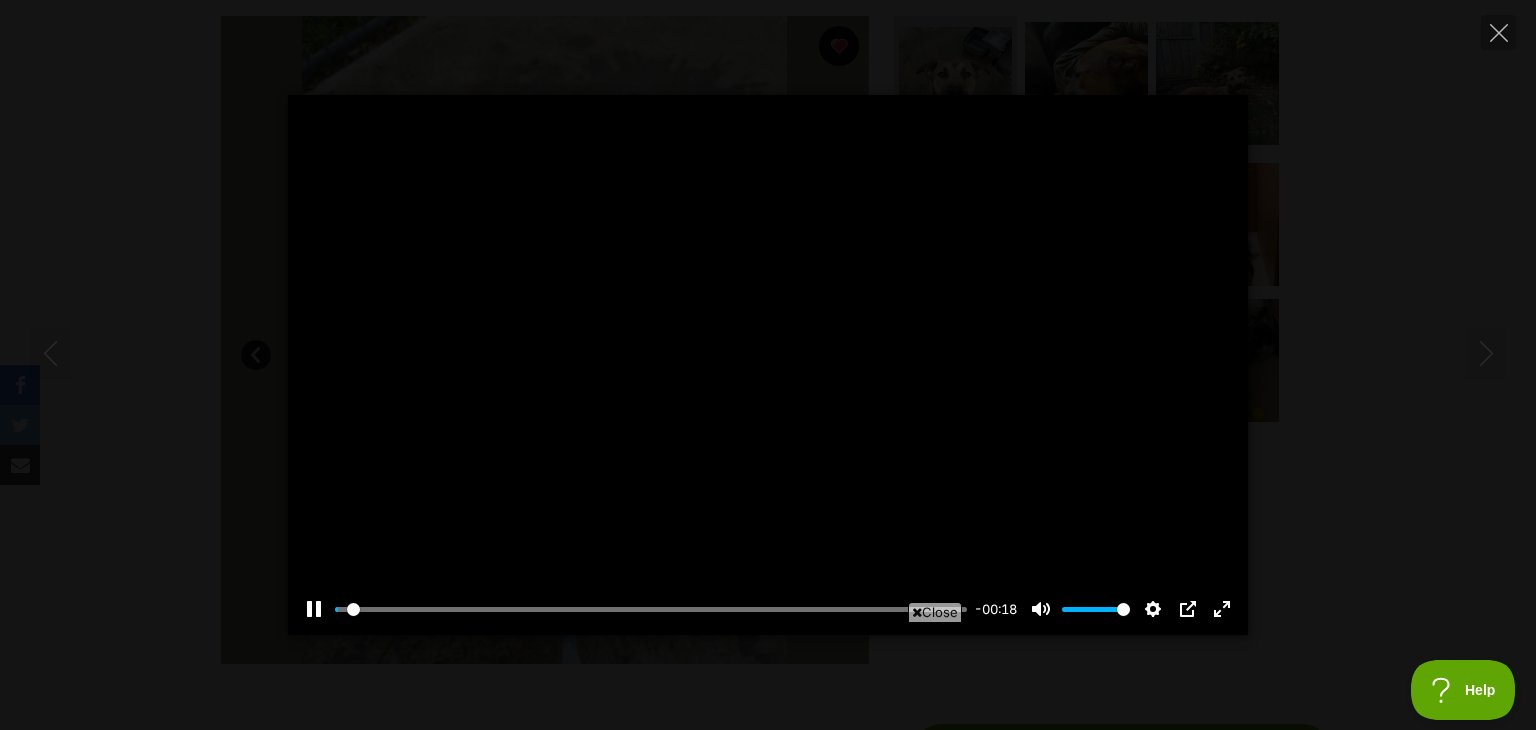 scroll, scrollTop: 0, scrollLeft: 0, axis: both 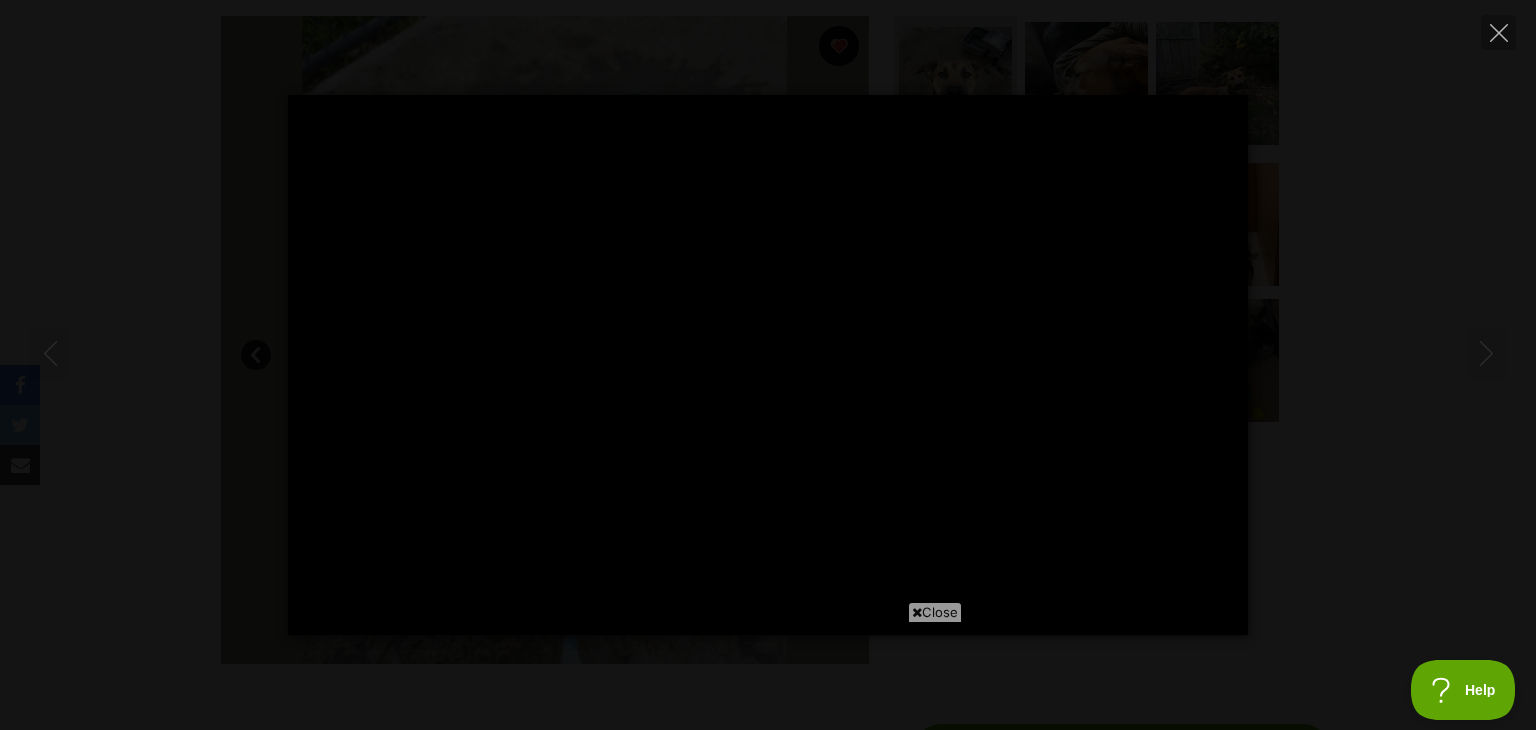 click on "Pause Play % buffered 00:00 -00:14 Unmute Mute Disable captions Enable captions Settings Captions Disabled Quality undefined Speed Normal Captions Go back to previous menu Quality Go back to previous menu Speed Go back to previous menu 0.5× 0.75× Normal 1.25× 1.5× 1.75× 2× 4× PIP Exit fullscreen Enter fullscreen Play" at bounding box center [768, 365] 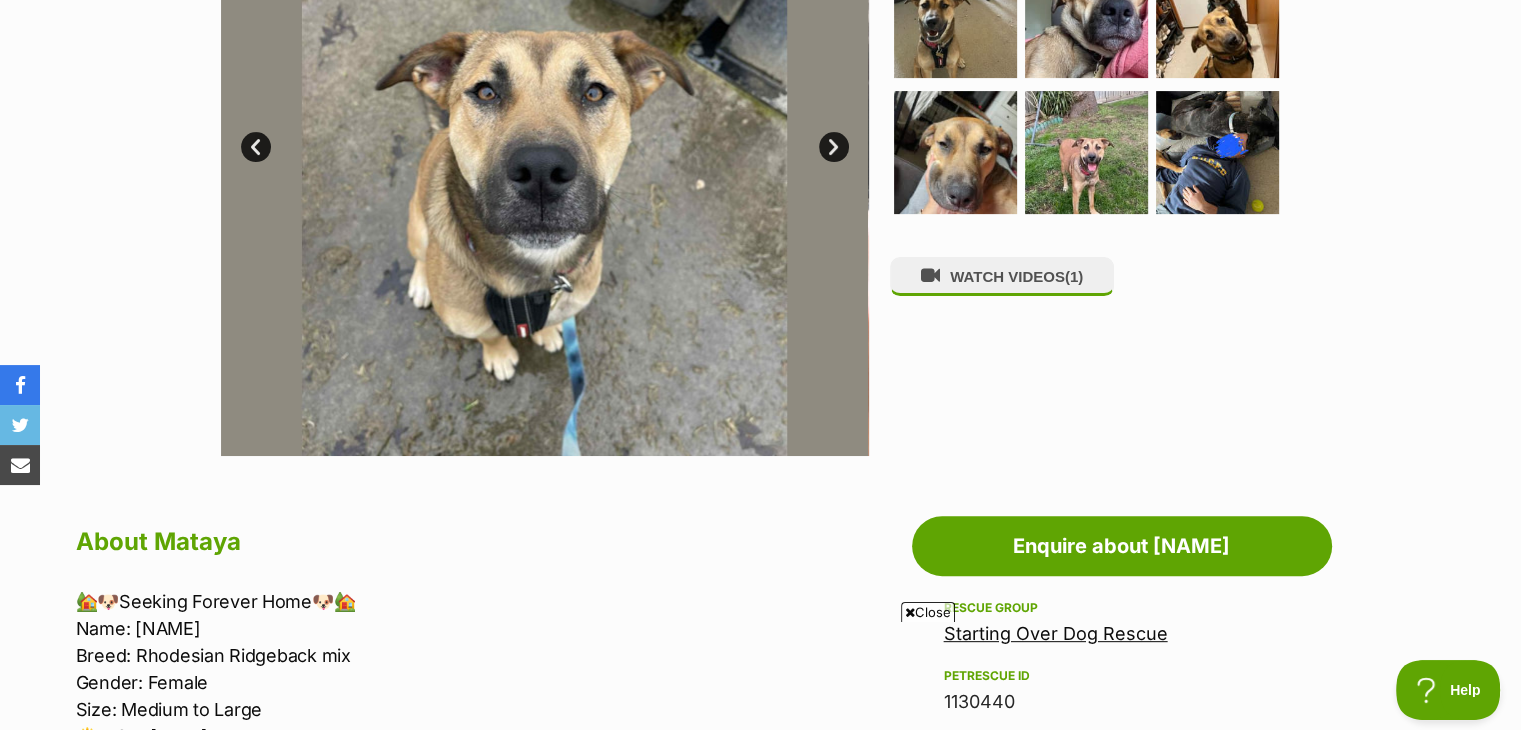 scroll, scrollTop: 500, scrollLeft: 0, axis: vertical 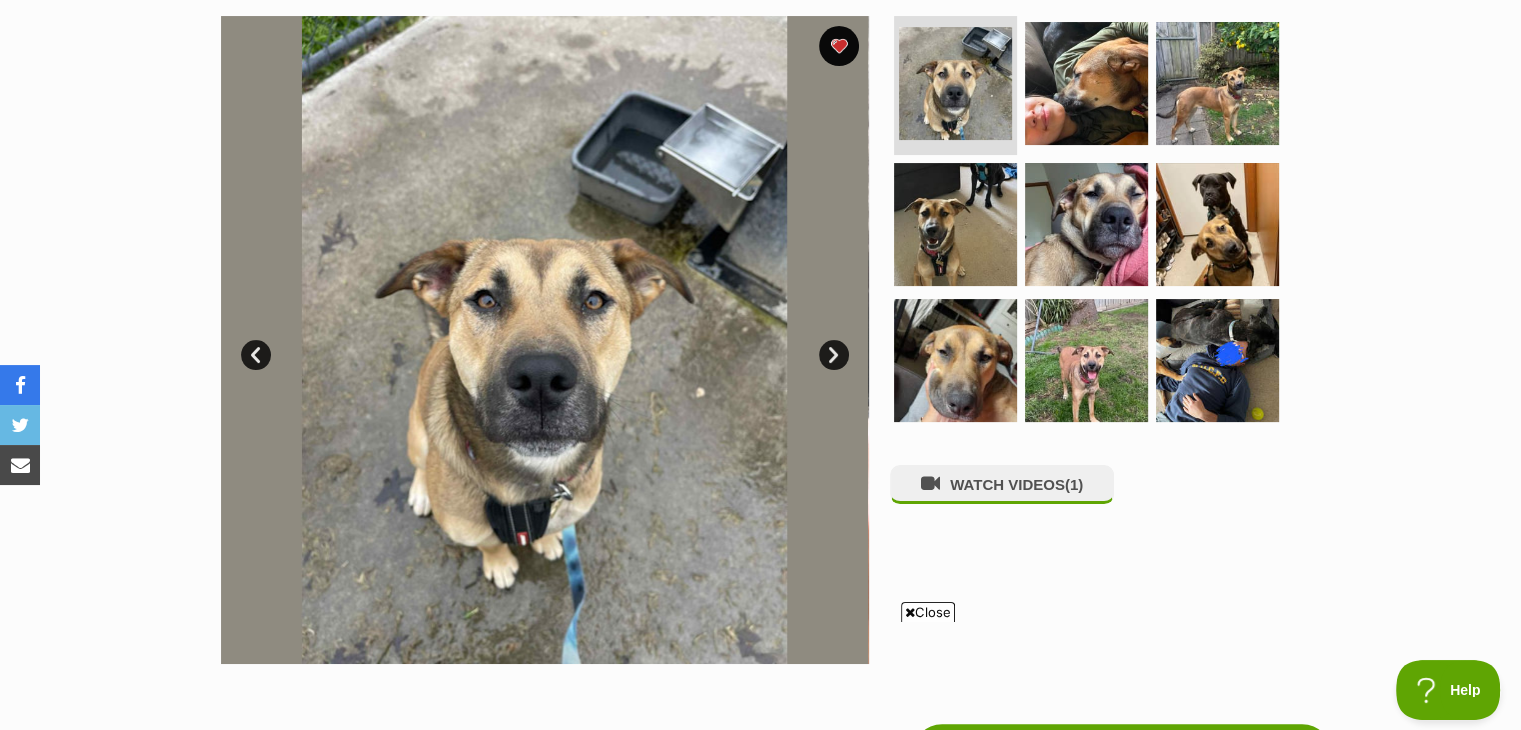 click on "Close" at bounding box center (928, 612) 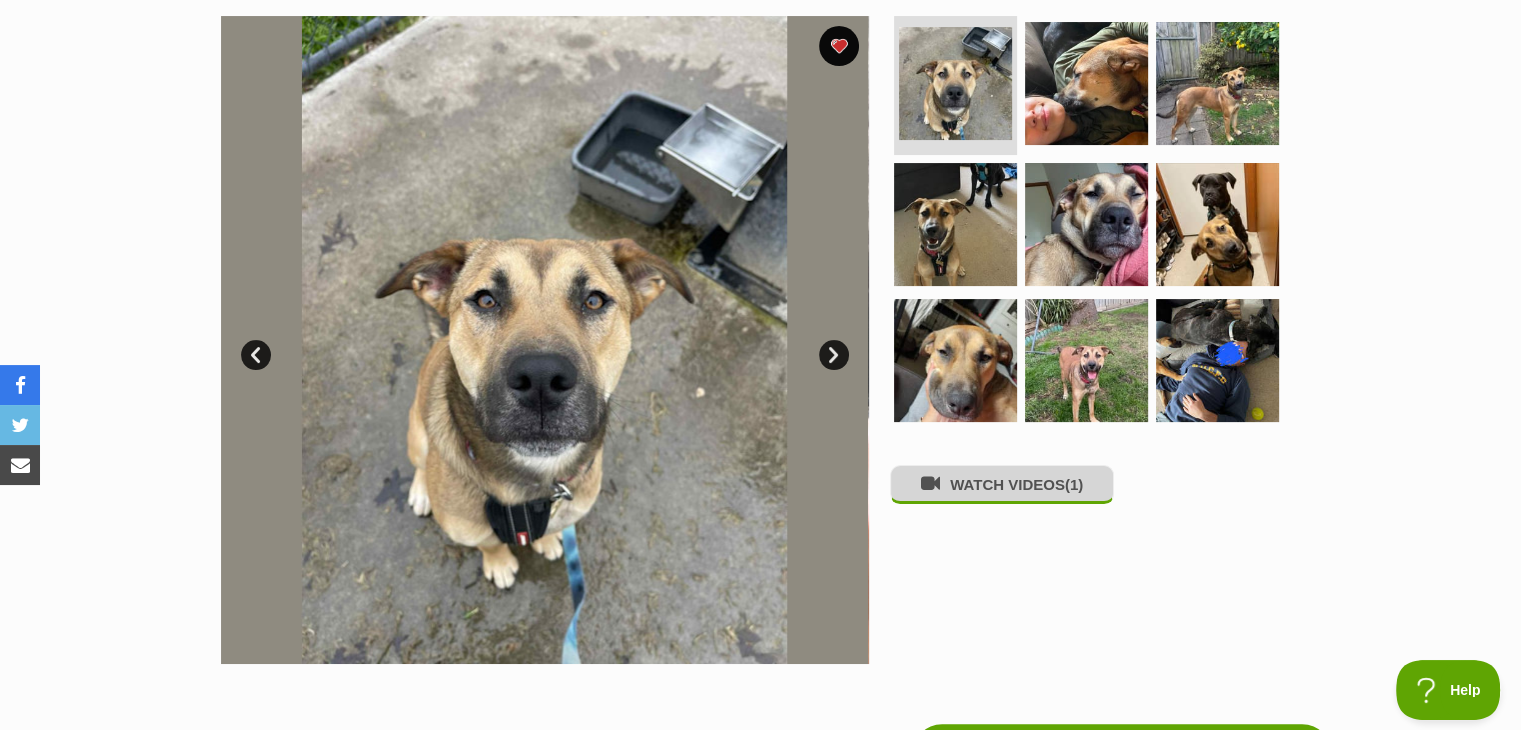 click on "WATCH VIDEOS
(1)" at bounding box center [1002, 484] 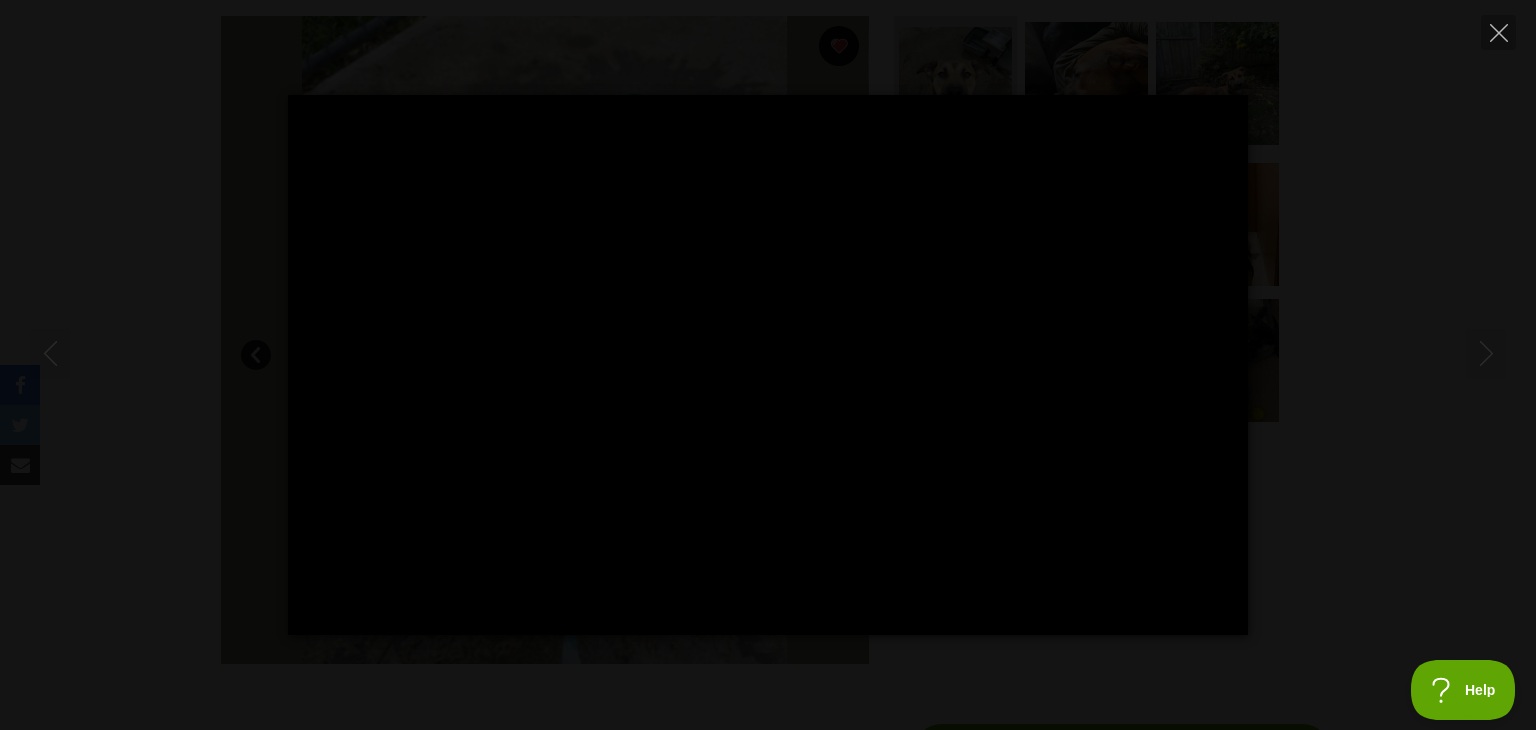 click on "Pause Play % buffered 00:00 -00:17 Unmute Mute Disable captions Enable captions Settings Captions Disabled Quality undefined Speed Normal Captions Go back to previous menu Quality Go back to previous menu Speed Go back to previous menu 0.5× 0.75× Normal 1.25× 1.5× 1.75× 2× 4× PIP Exit fullscreen Enter fullscreen Play" at bounding box center [768, 365] 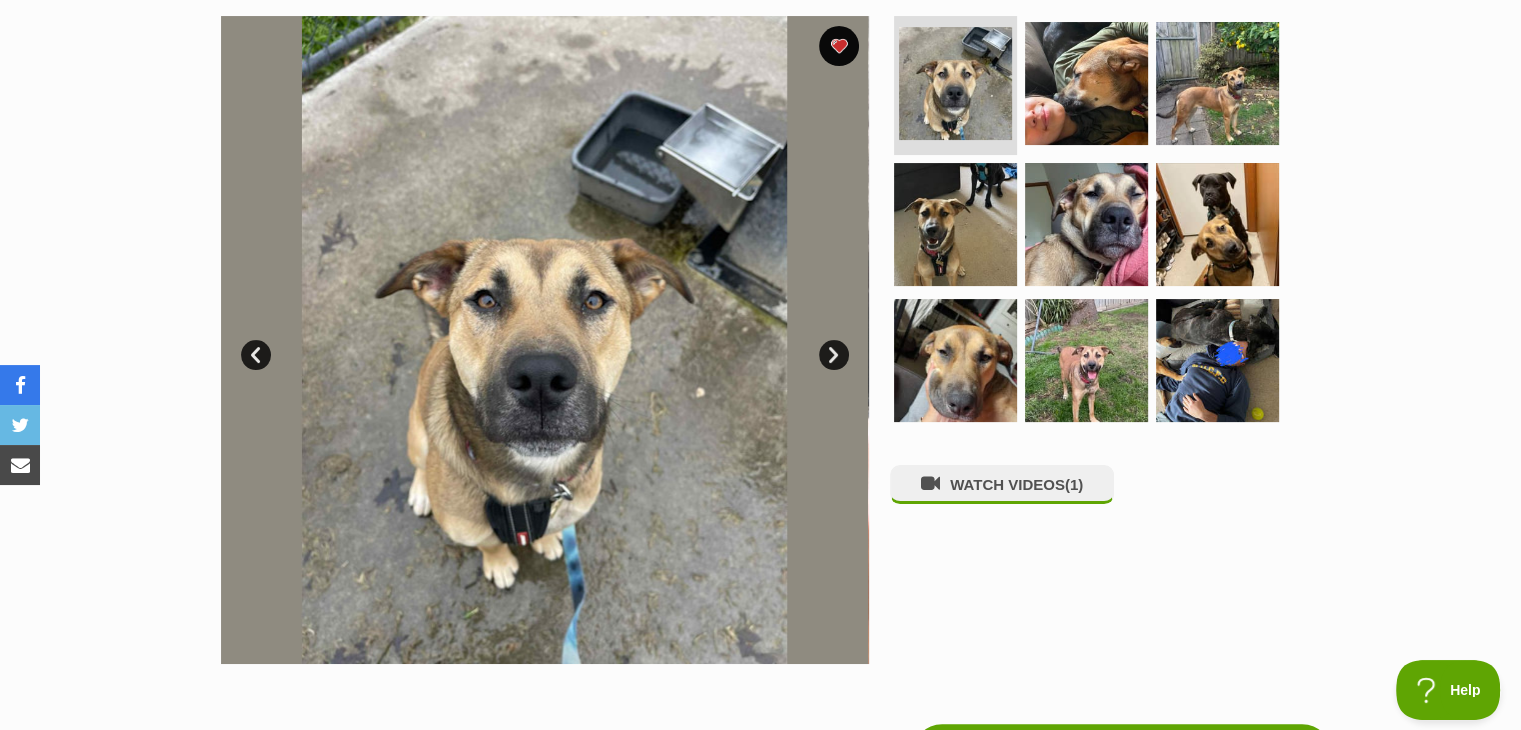 drag, startPoint x: 419, startPoint y: 449, endPoint x: 399, endPoint y: 431, distance: 26.907248 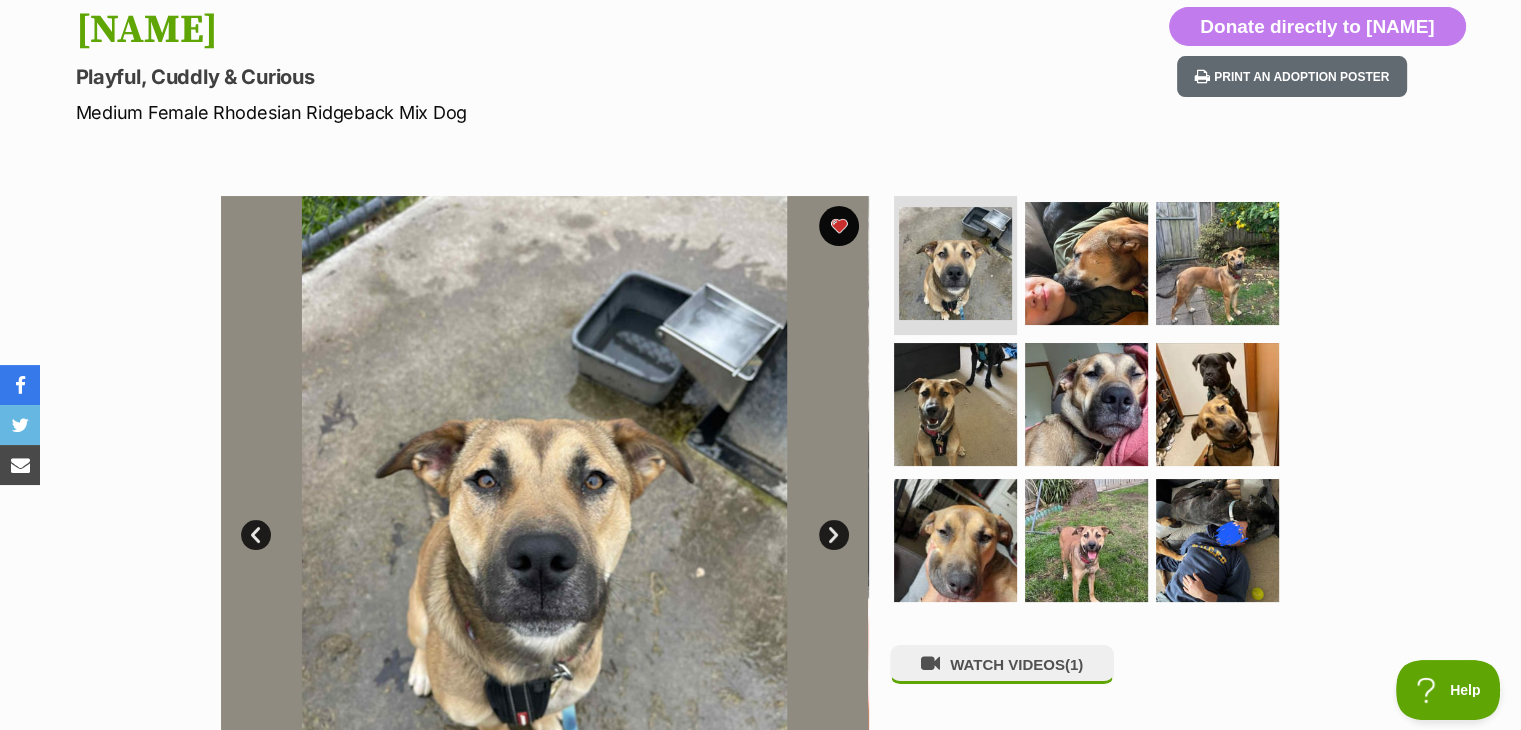 scroll, scrollTop: 0, scrollLeft: 0, axis: both 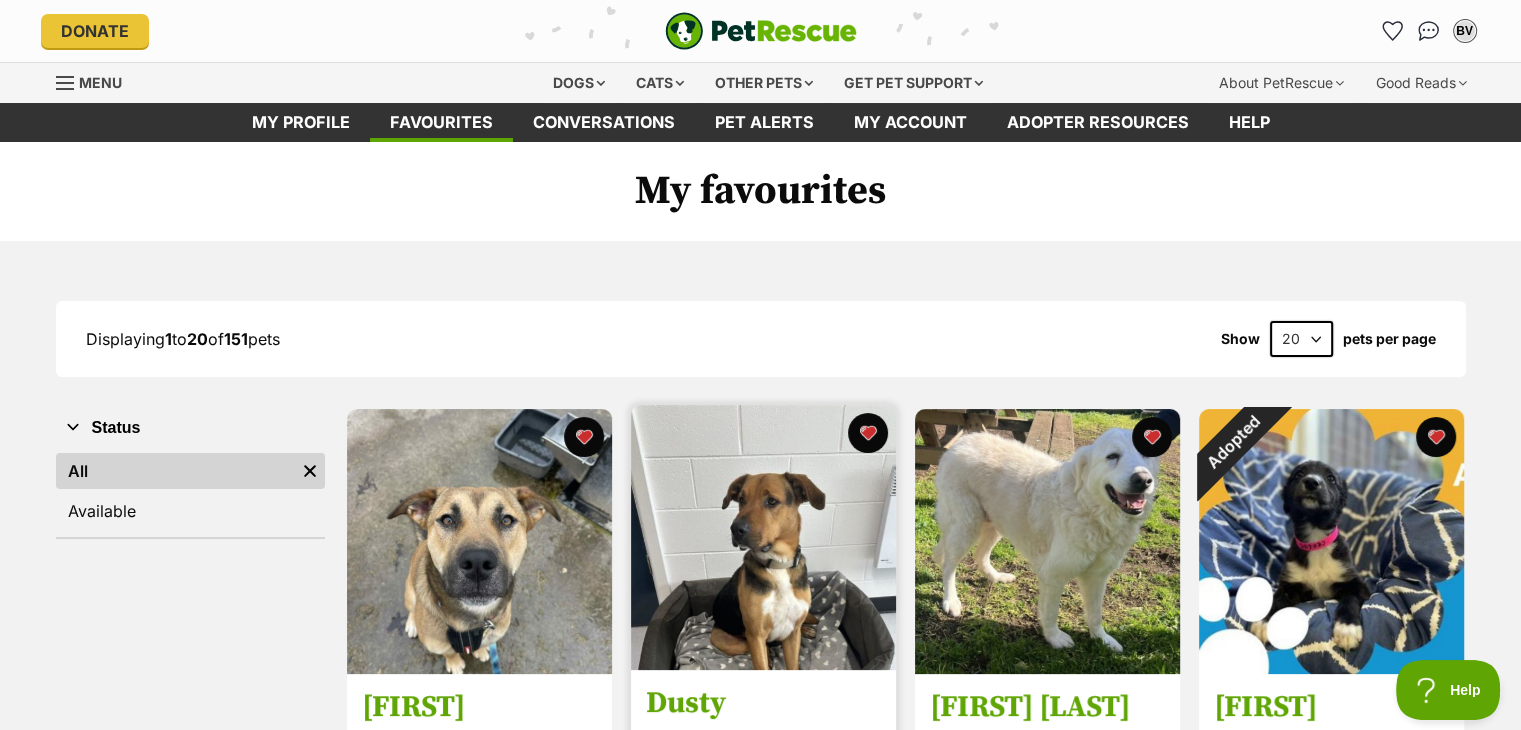 click at bounding box center [763, 537] 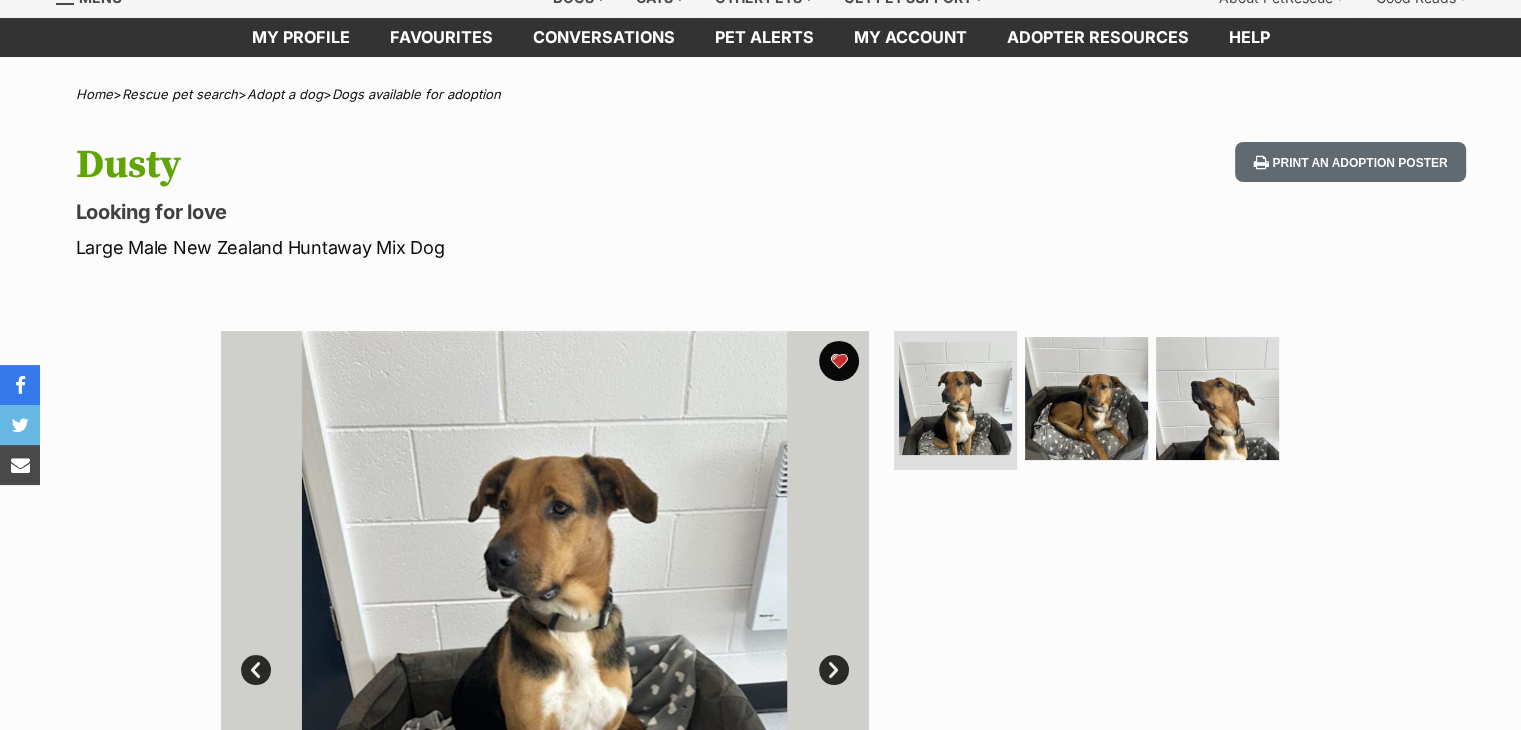 scroll, scrollTop: 300, scrollLeft: 0, axis: vertical 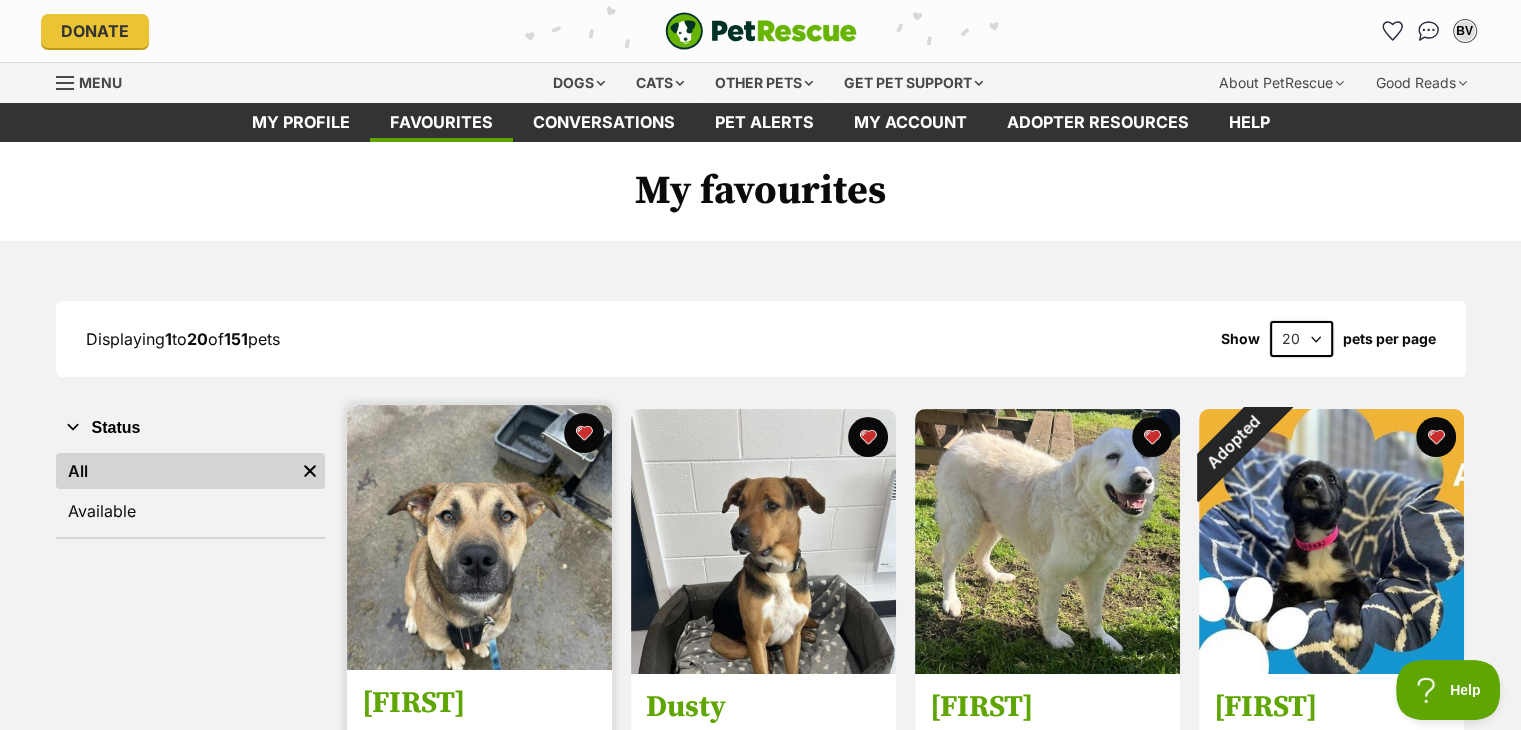 click at bounding box center [479, 537] 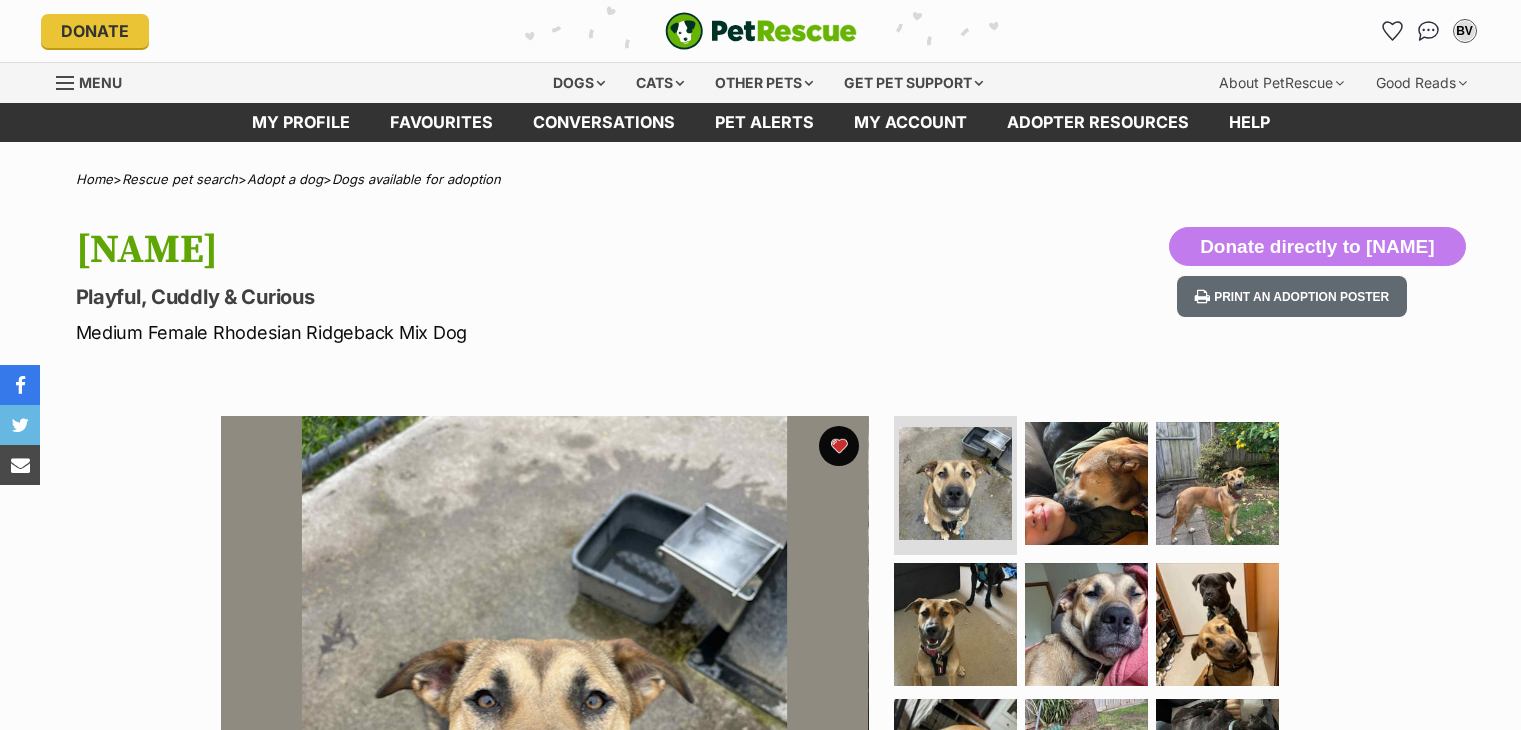 scroll, scrollTop: 0, scrollLeft: 0, axis: both 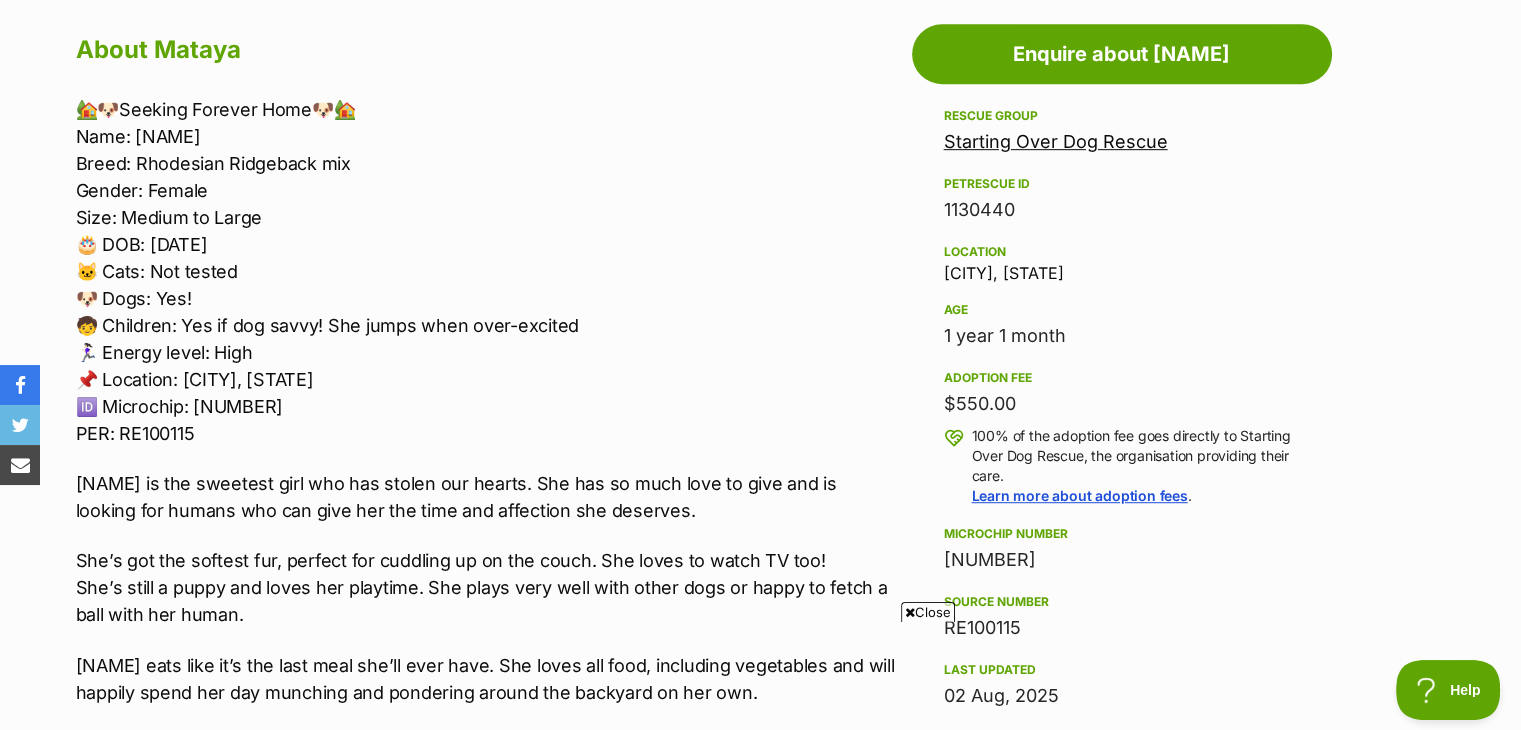click on "Close" at bounding box center (928, 612) 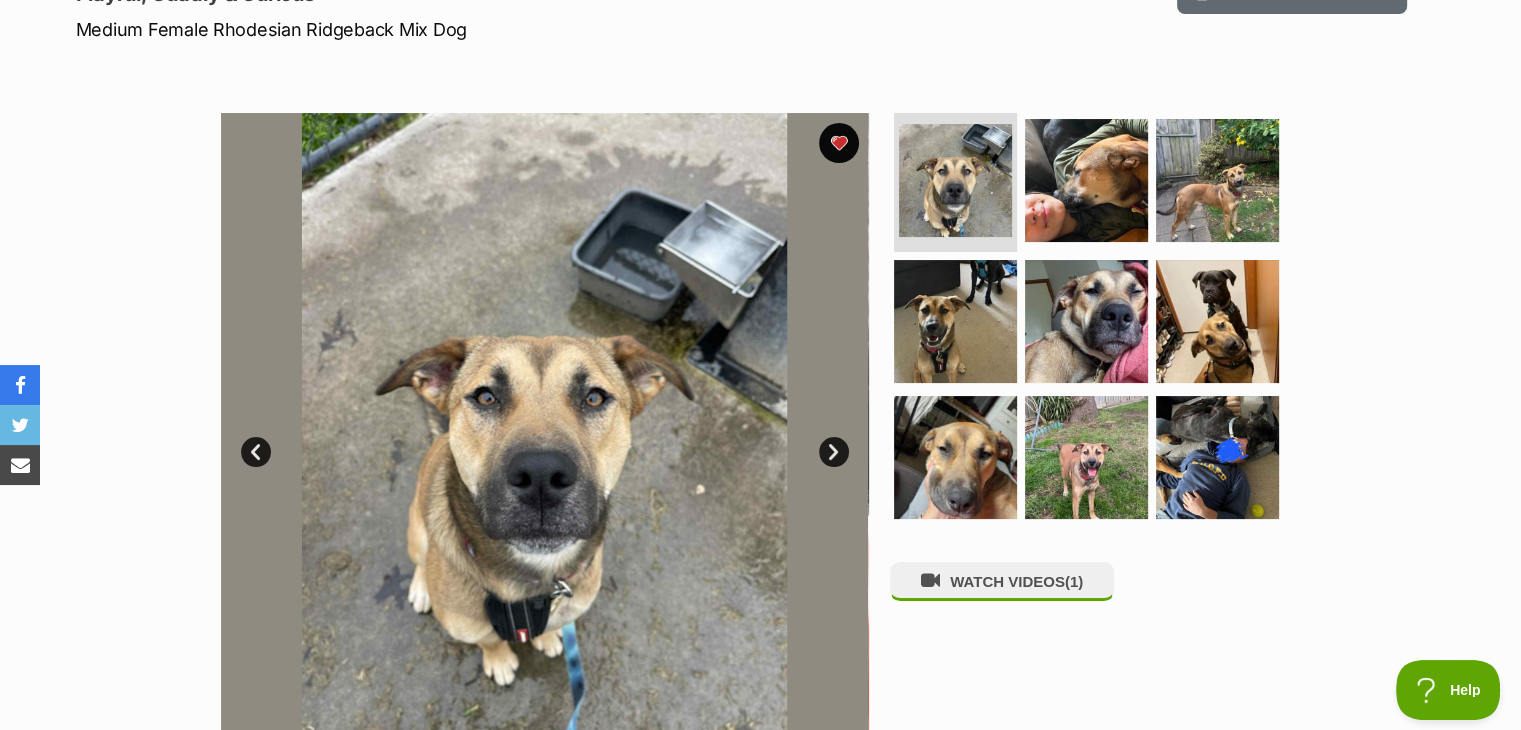 scroll, scrollTop: 300, scrollLeft: 0, axis: vertical 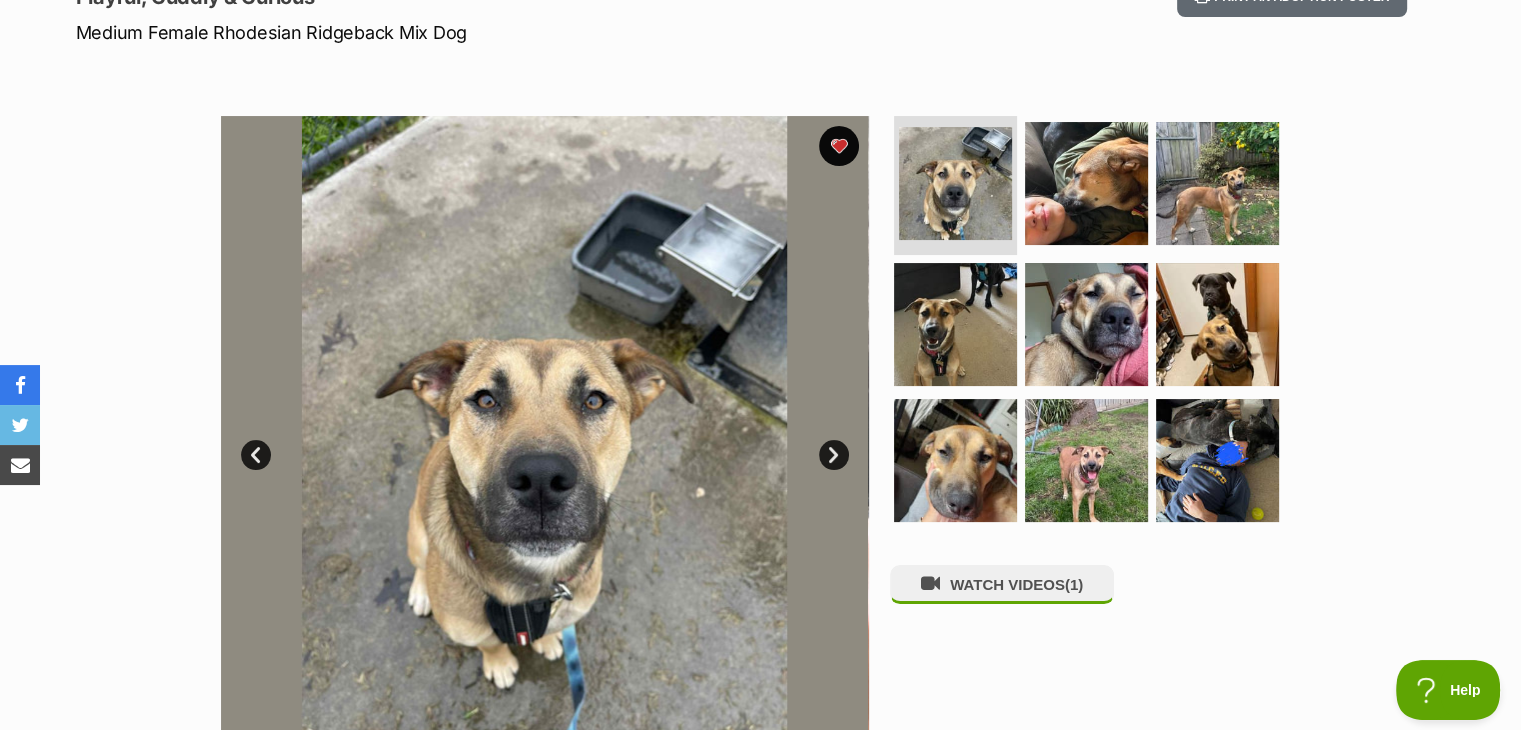 click on "Next" at bounding box center (834, 455) 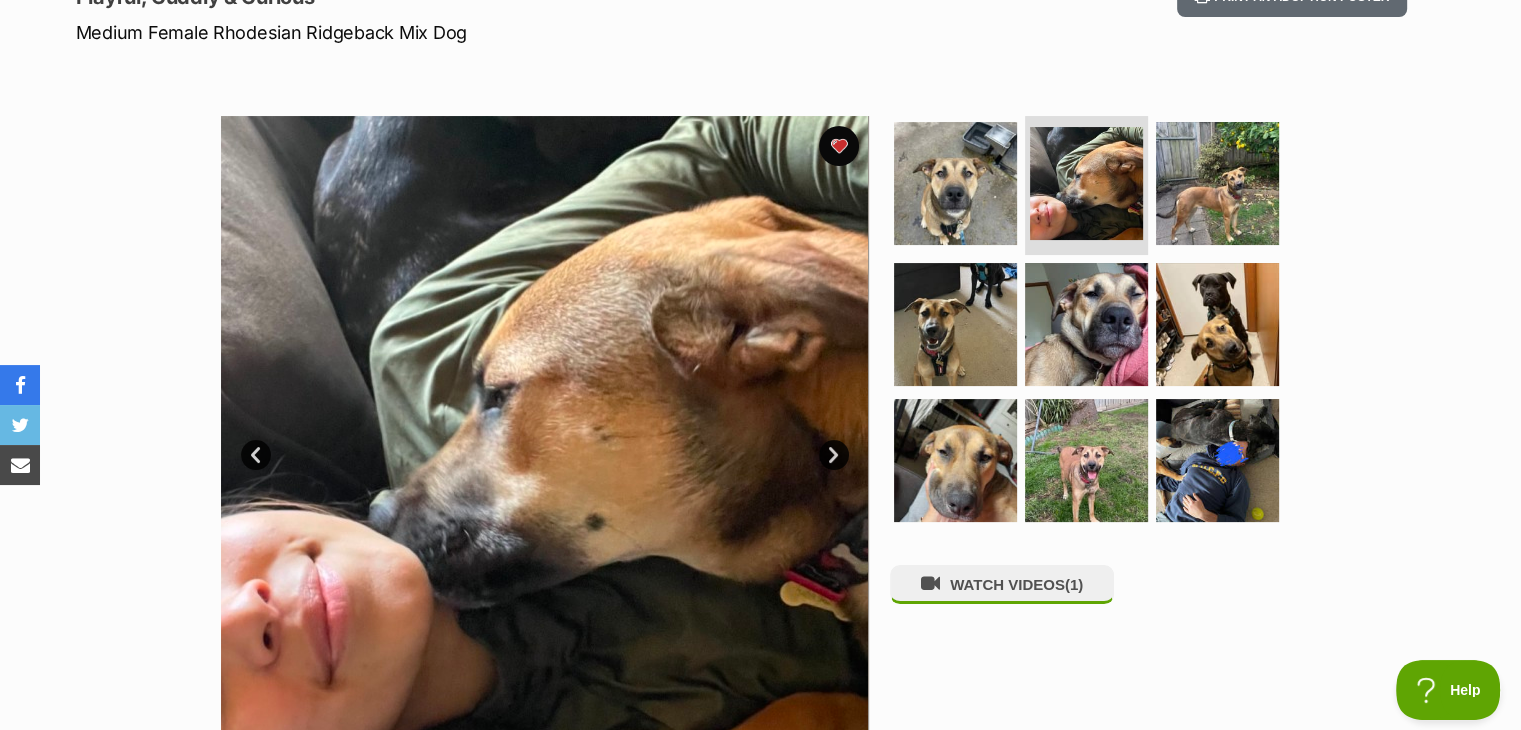 click on "Next" at bounding box center (834, 455) 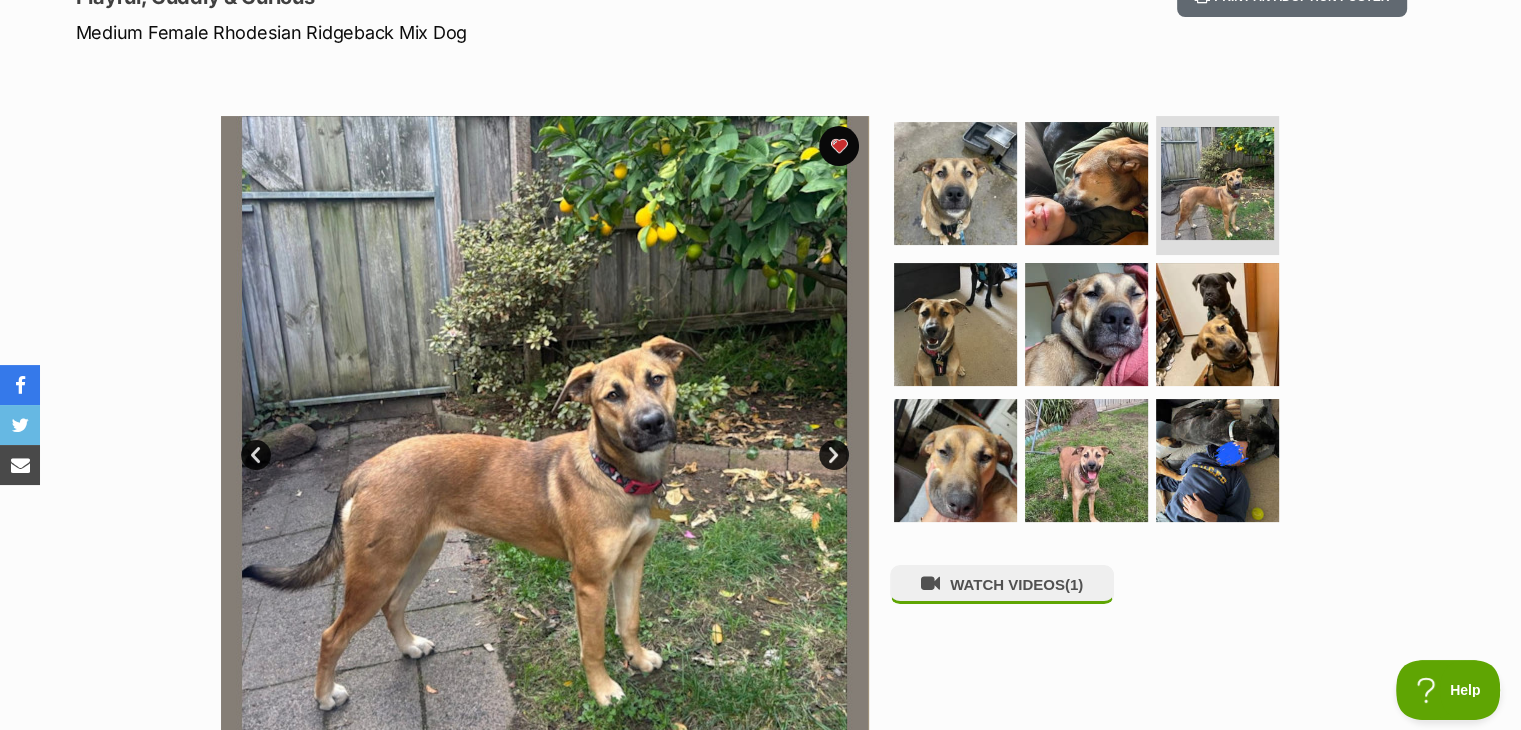 click on "Next" at bounding box center [834, 455] 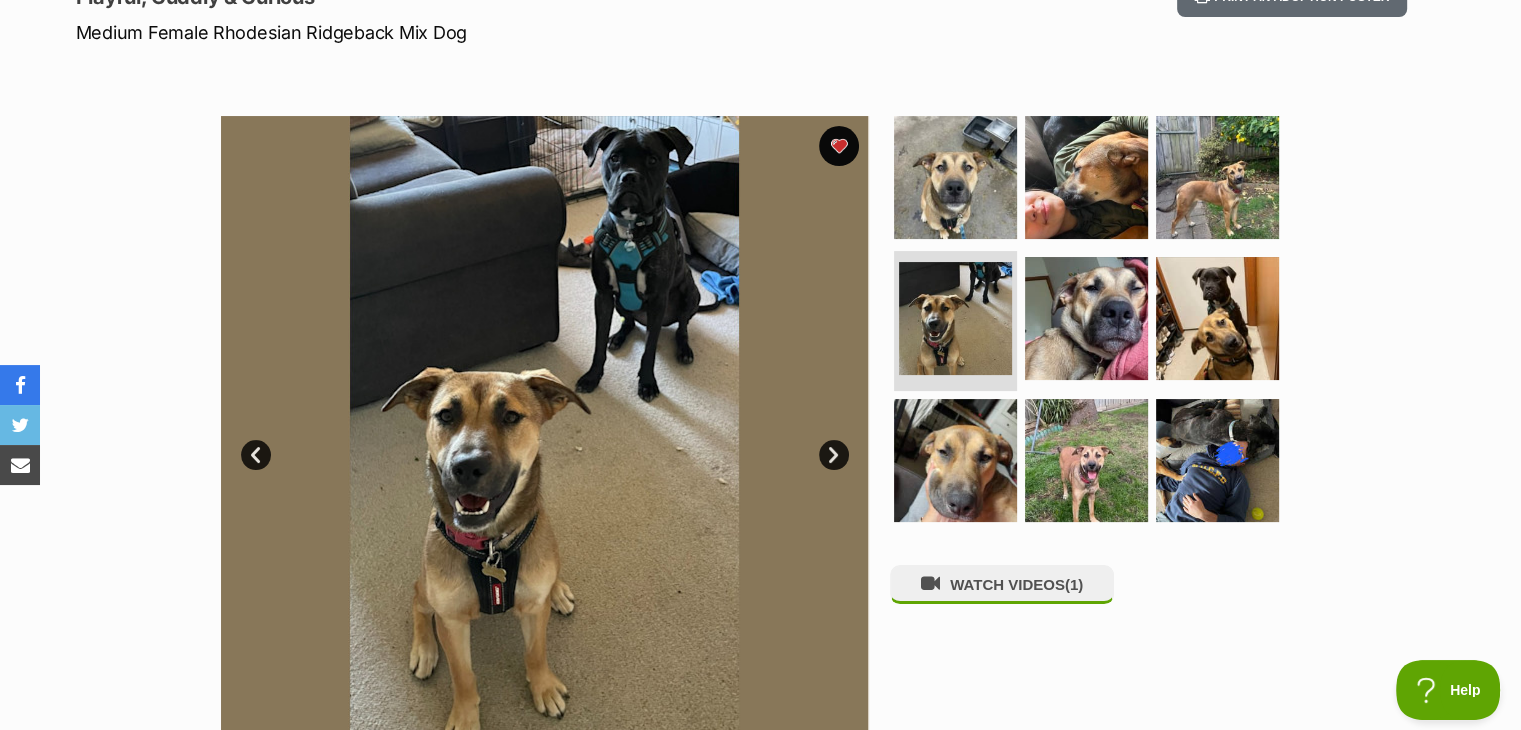 click on "Next" at bounding box center (834, 455) 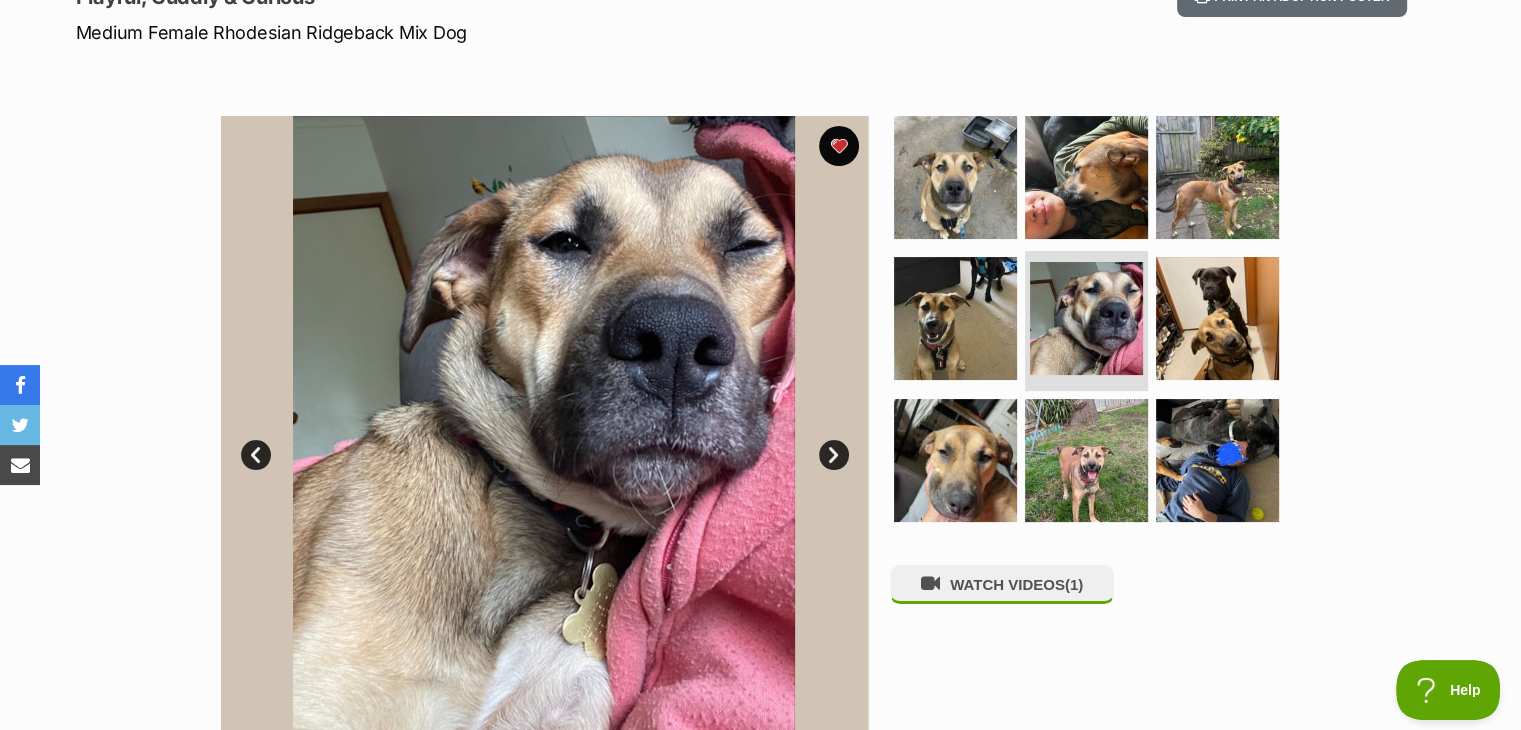 click on "Next" at bounding box center [834, 455] 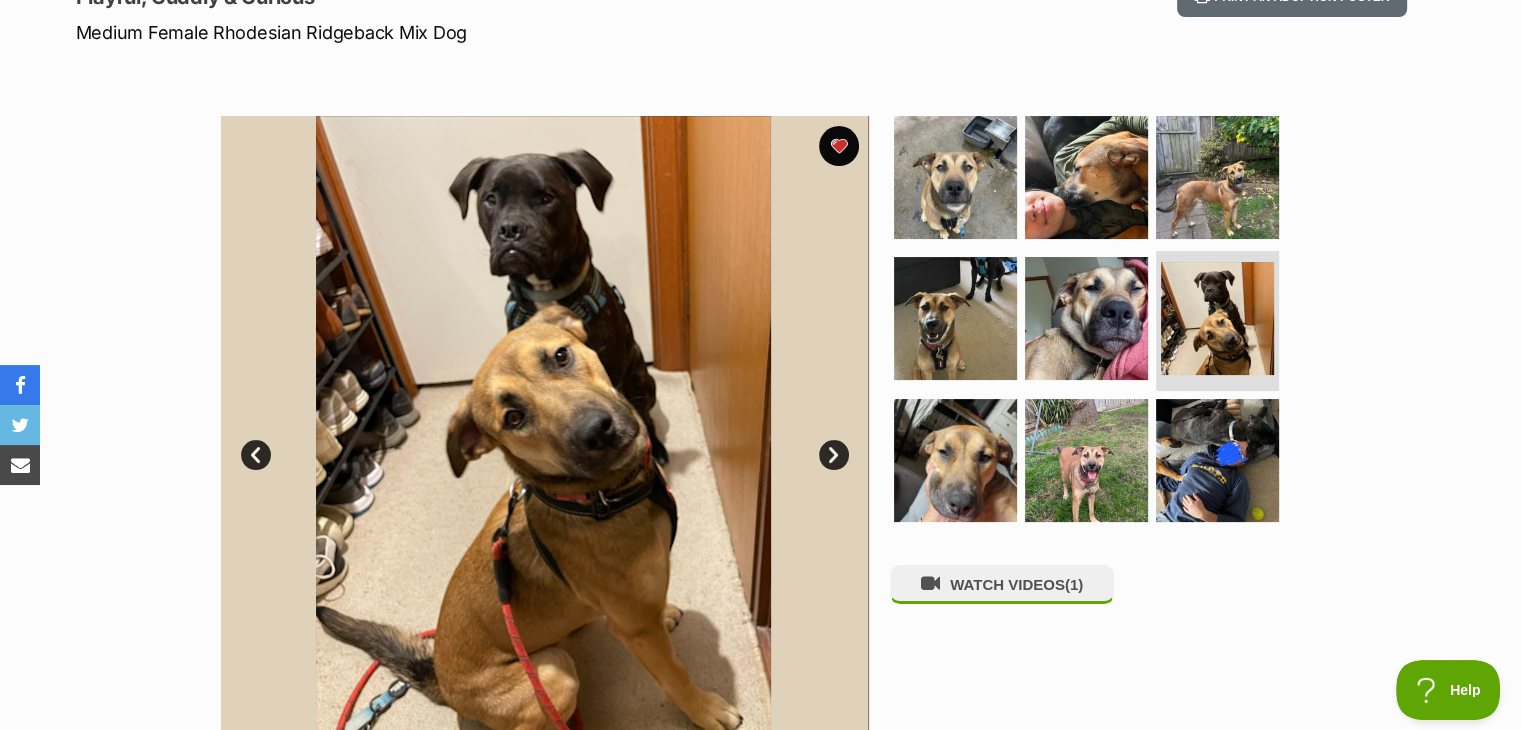 click on "Next" at bounding box center [834, 455] 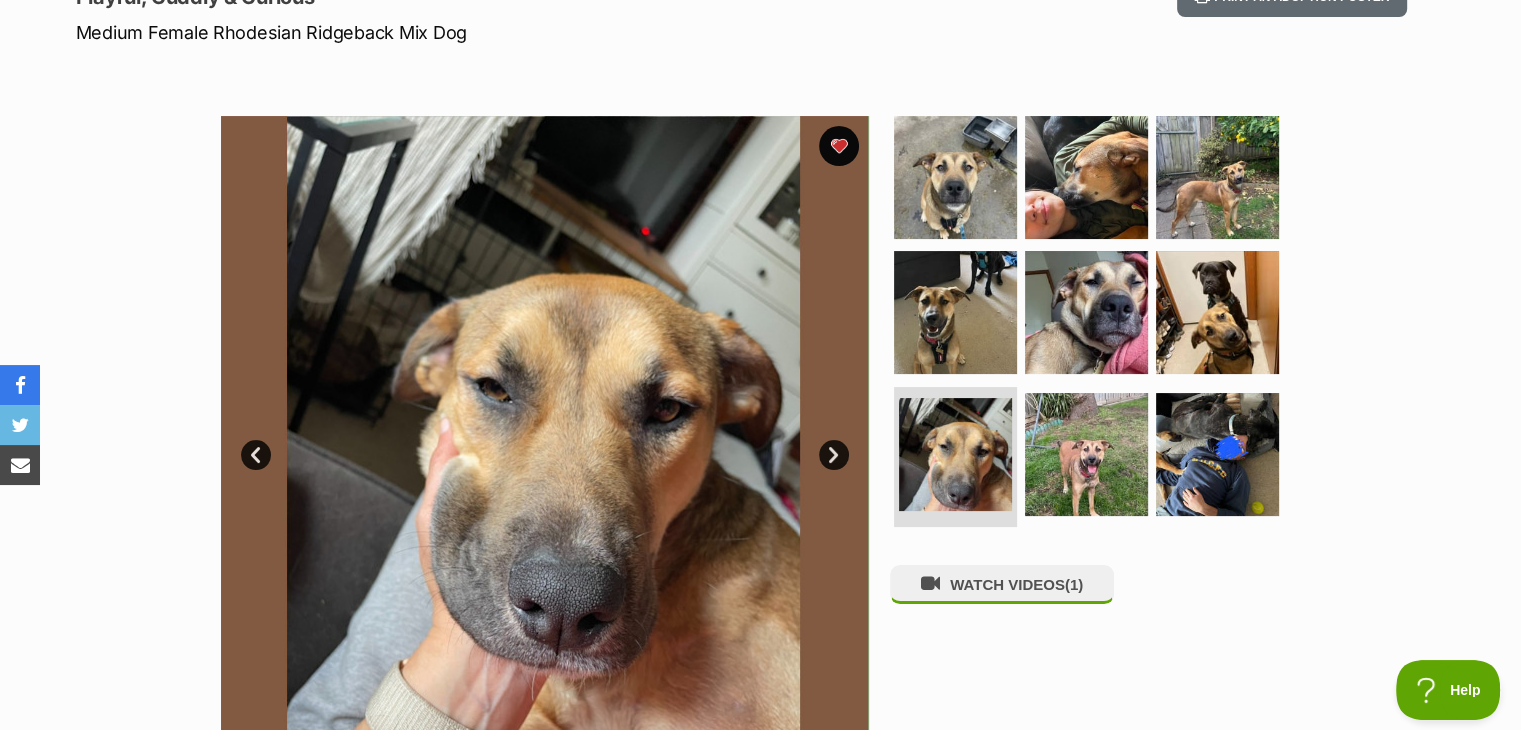 click on "Next" at bounding box center (834, 455) 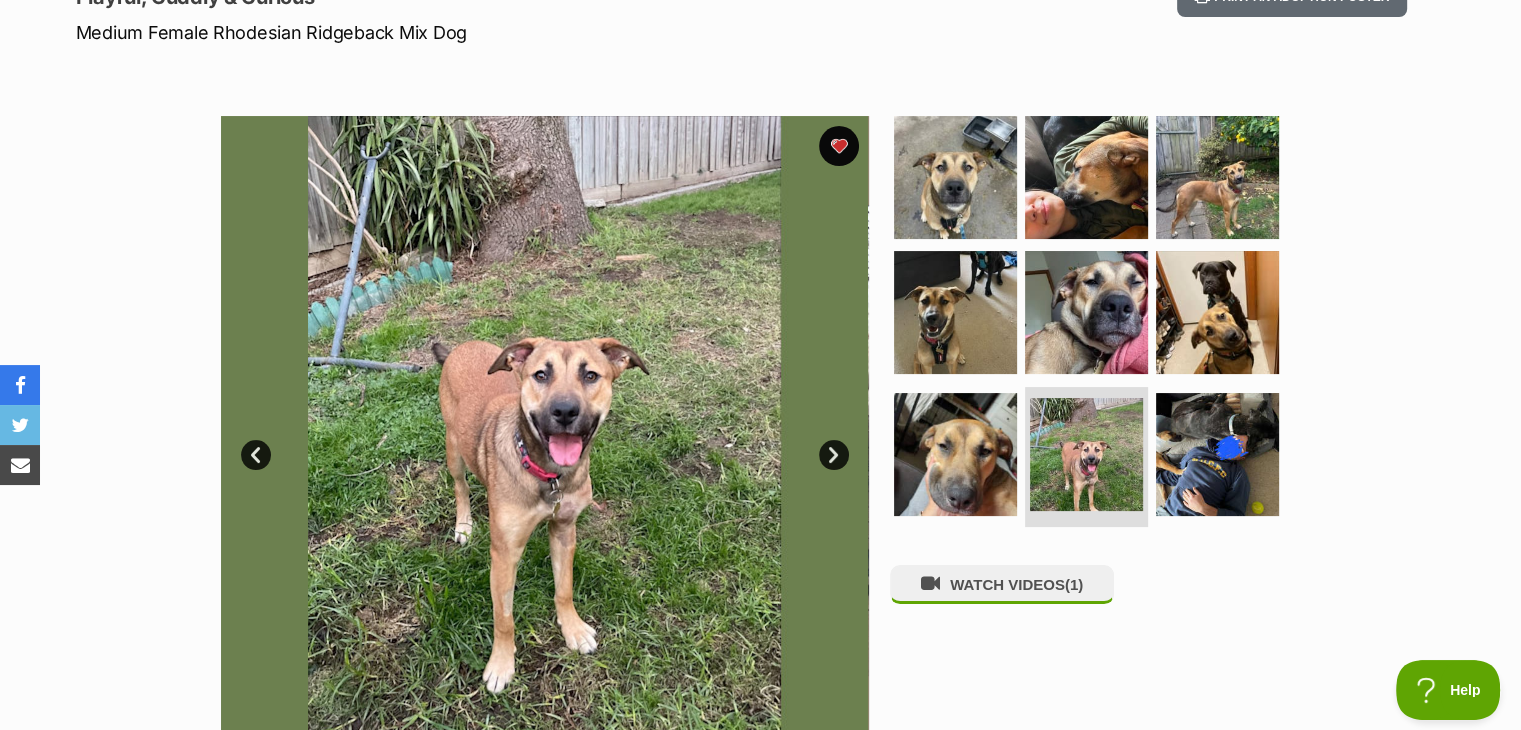 click on "Next" at bounding box center [834, 455] 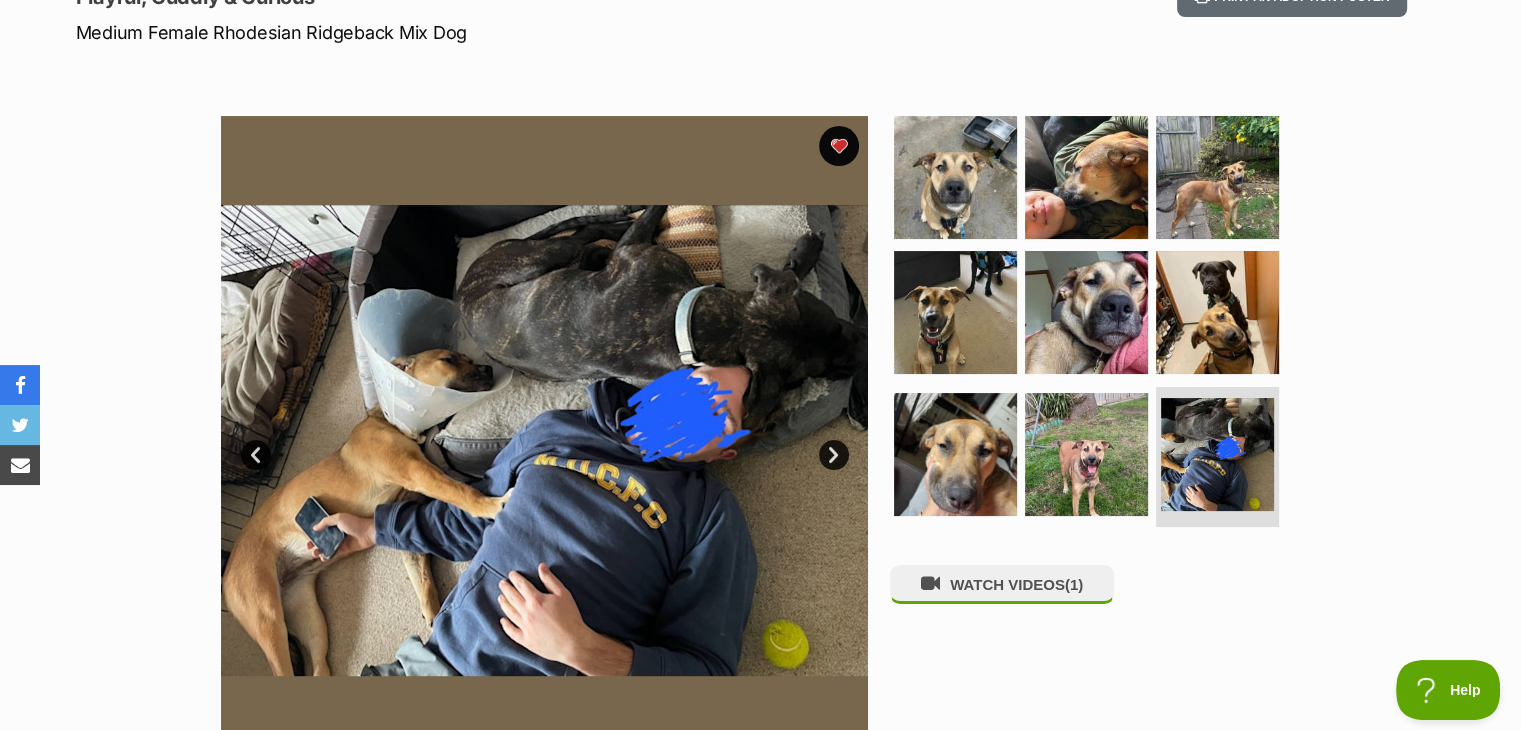 click on "Next" at bounding box center [834, 455] 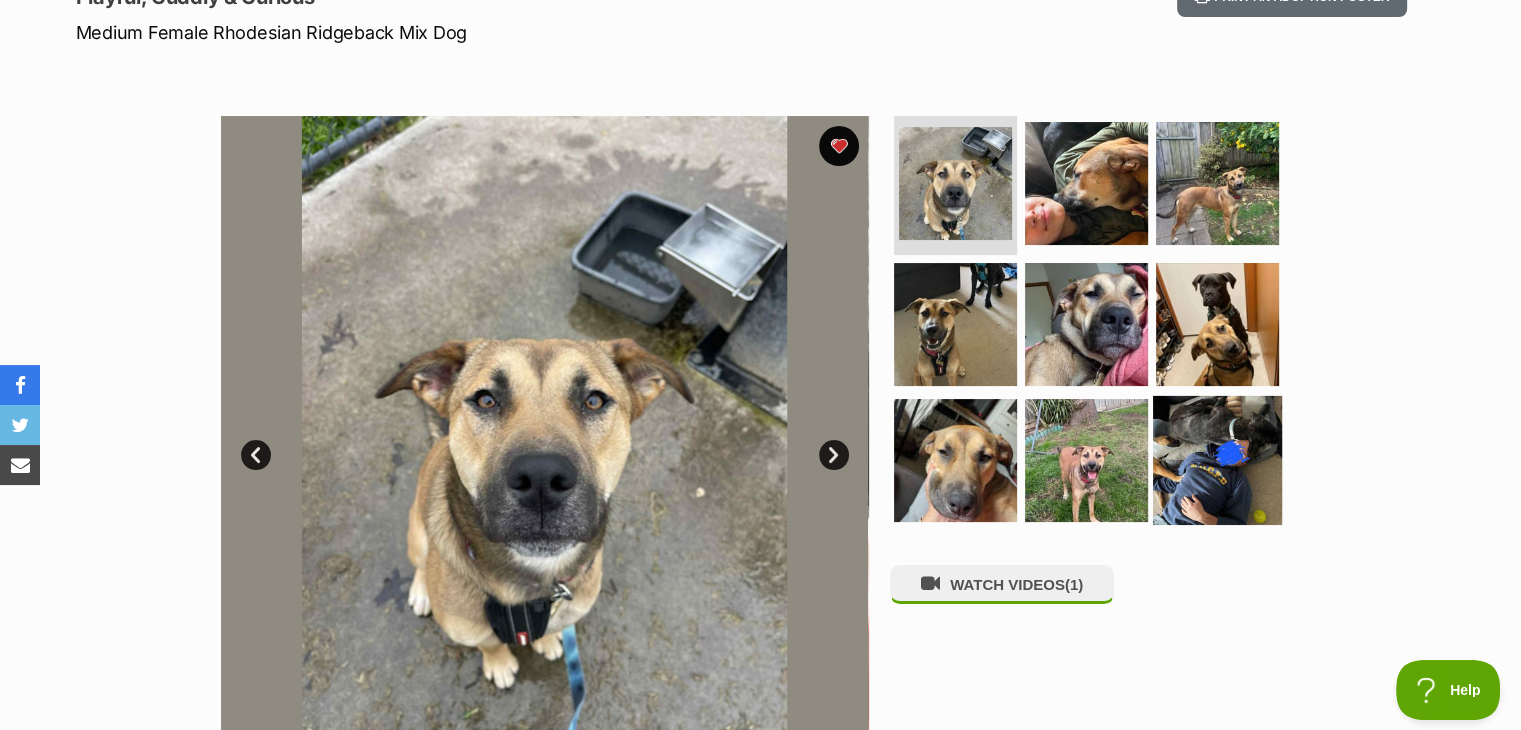 click at bounding box center [1217, 460] 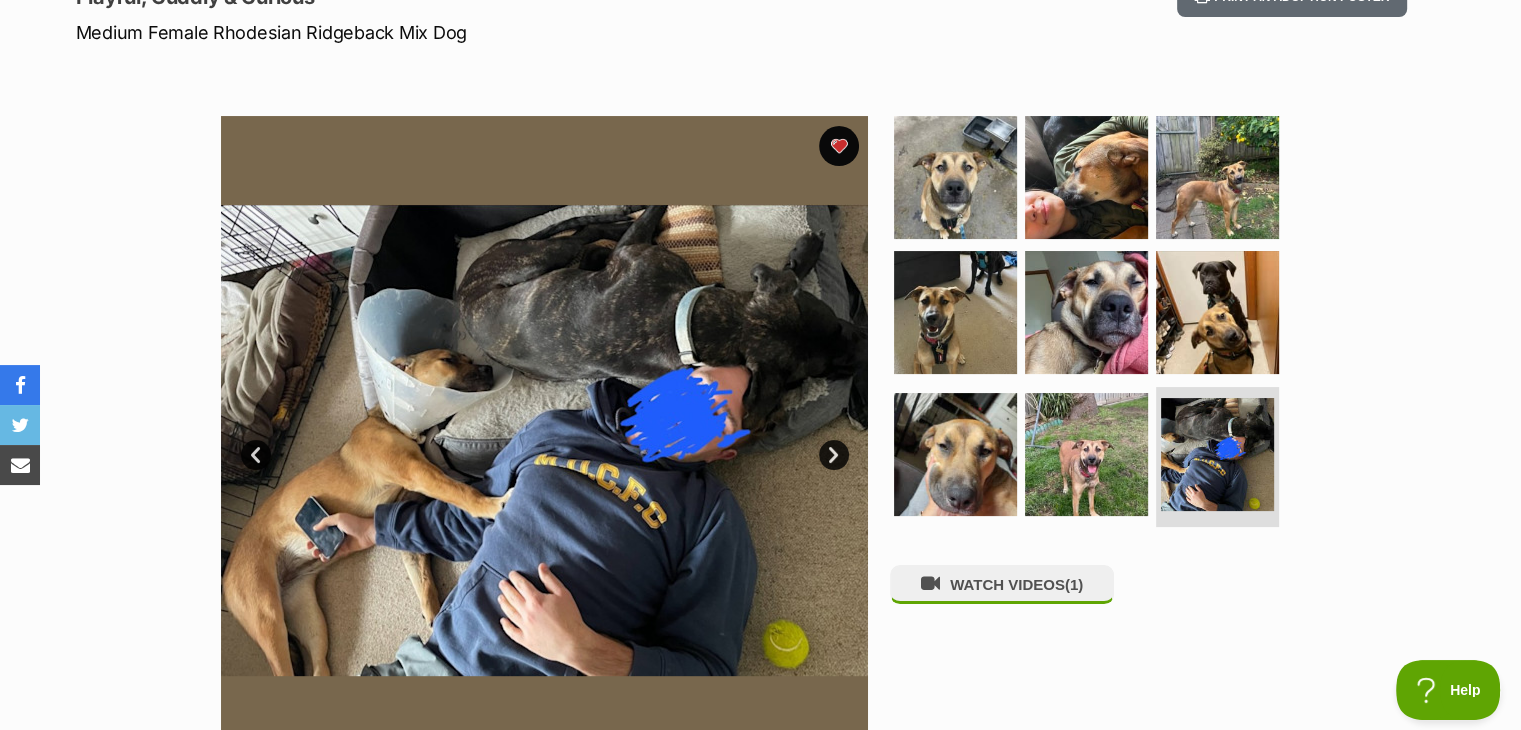 click on "Next" at bounding box center [834, 455] 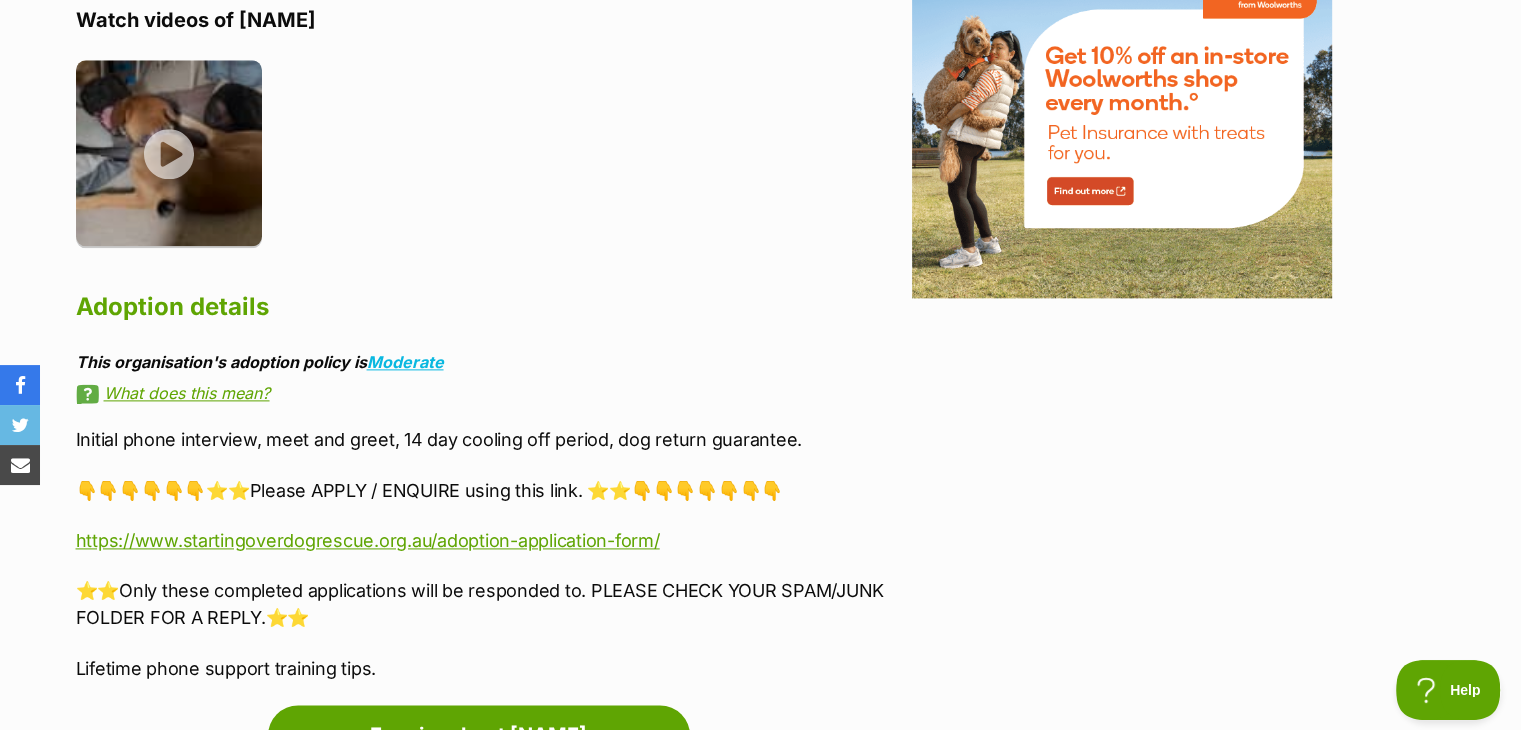 scroll, scrollTop: 2600, scrollLeft: 0, axis: vertical 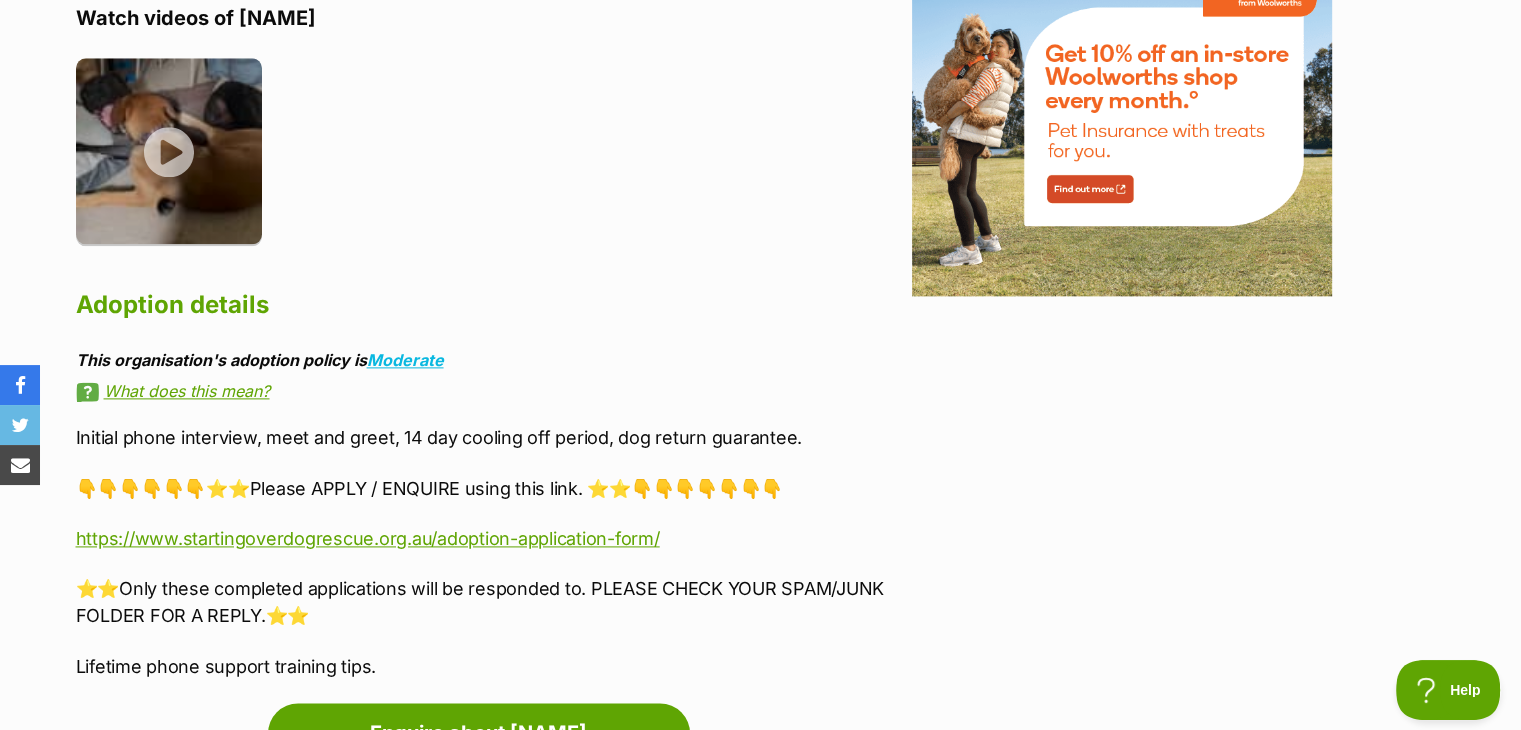 drag, startPoint x: 288, startPoint y: 481, endPoint x: 274, endPoint y: 483, distance: 14.142136 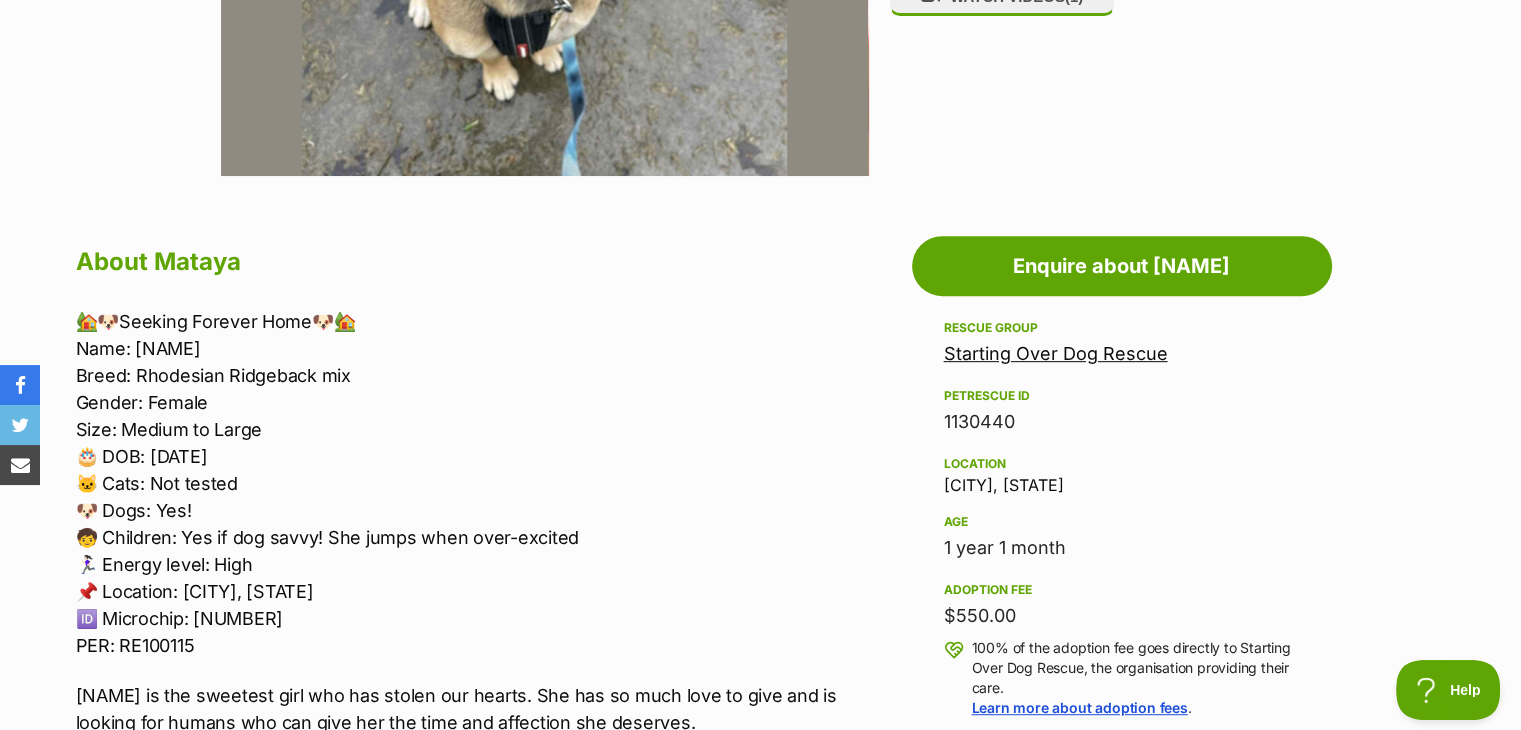 scroll, scrollTop: 900, scrollLeft: 0, axis: vertical 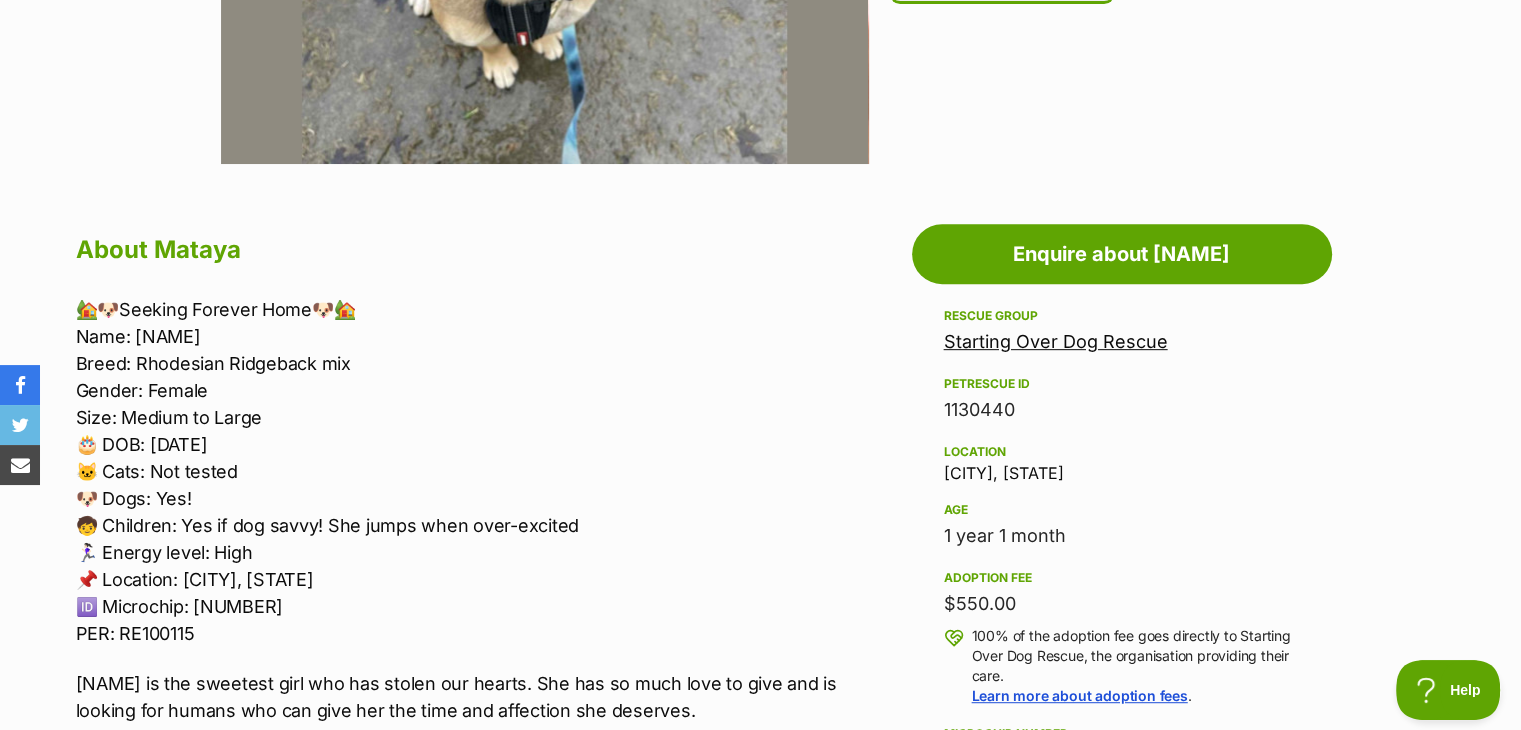 drag, startPoint x: 1136, startPoint y: 468, endPoint x: 948, endPoint y: 477, distance: 188.2153 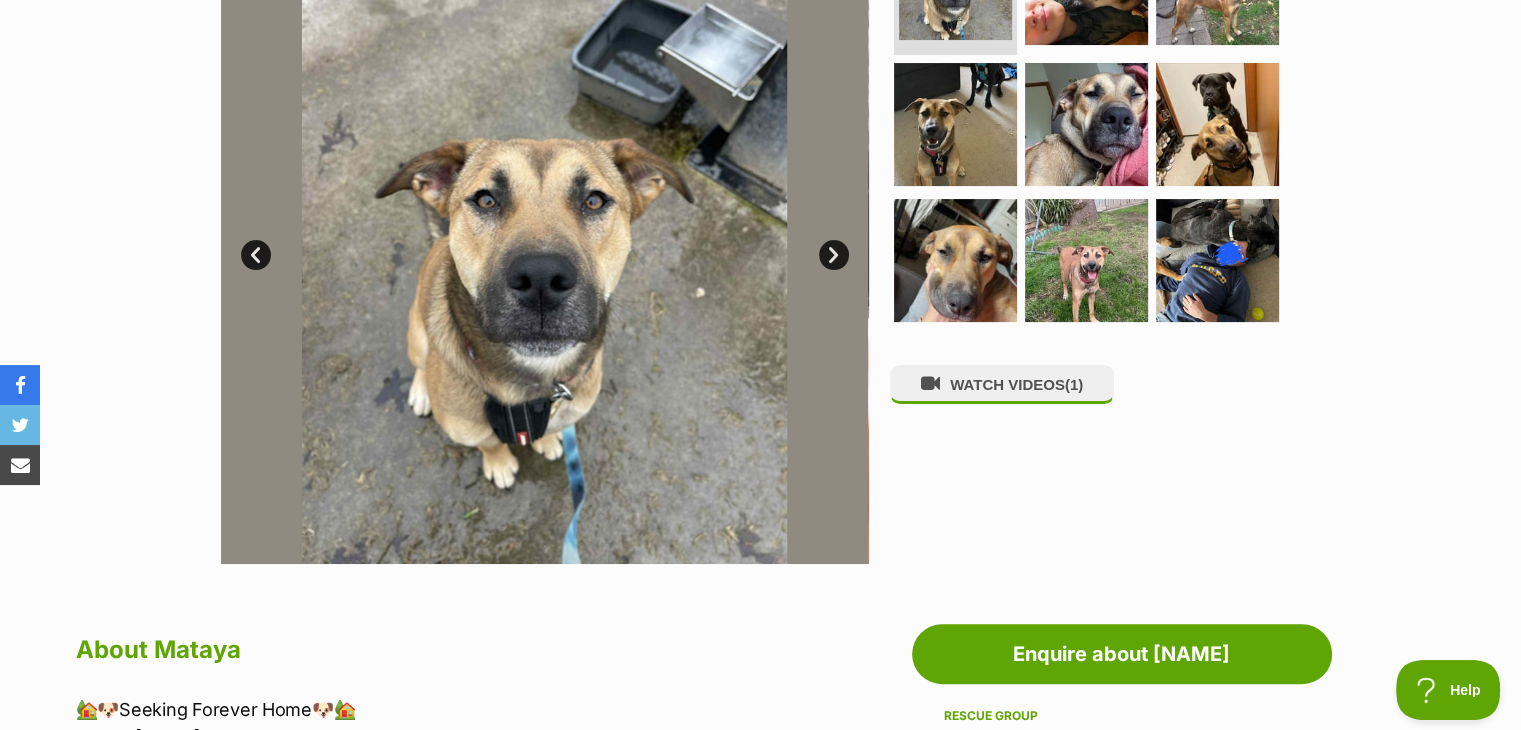 scroll, scrollTop: 100, scrollLeft: 0, axis: vertical 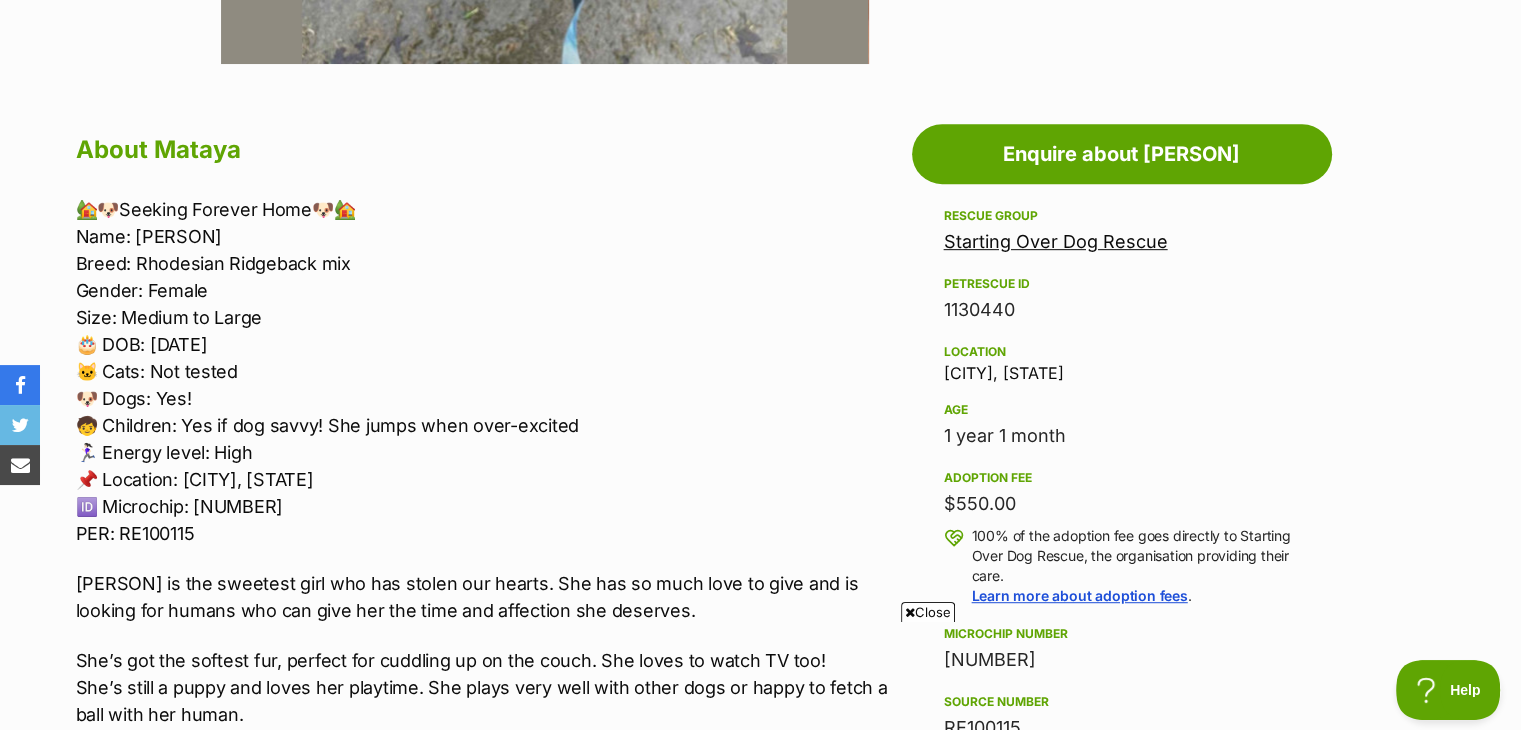 click on "Close" at bounding box center (928, 612) 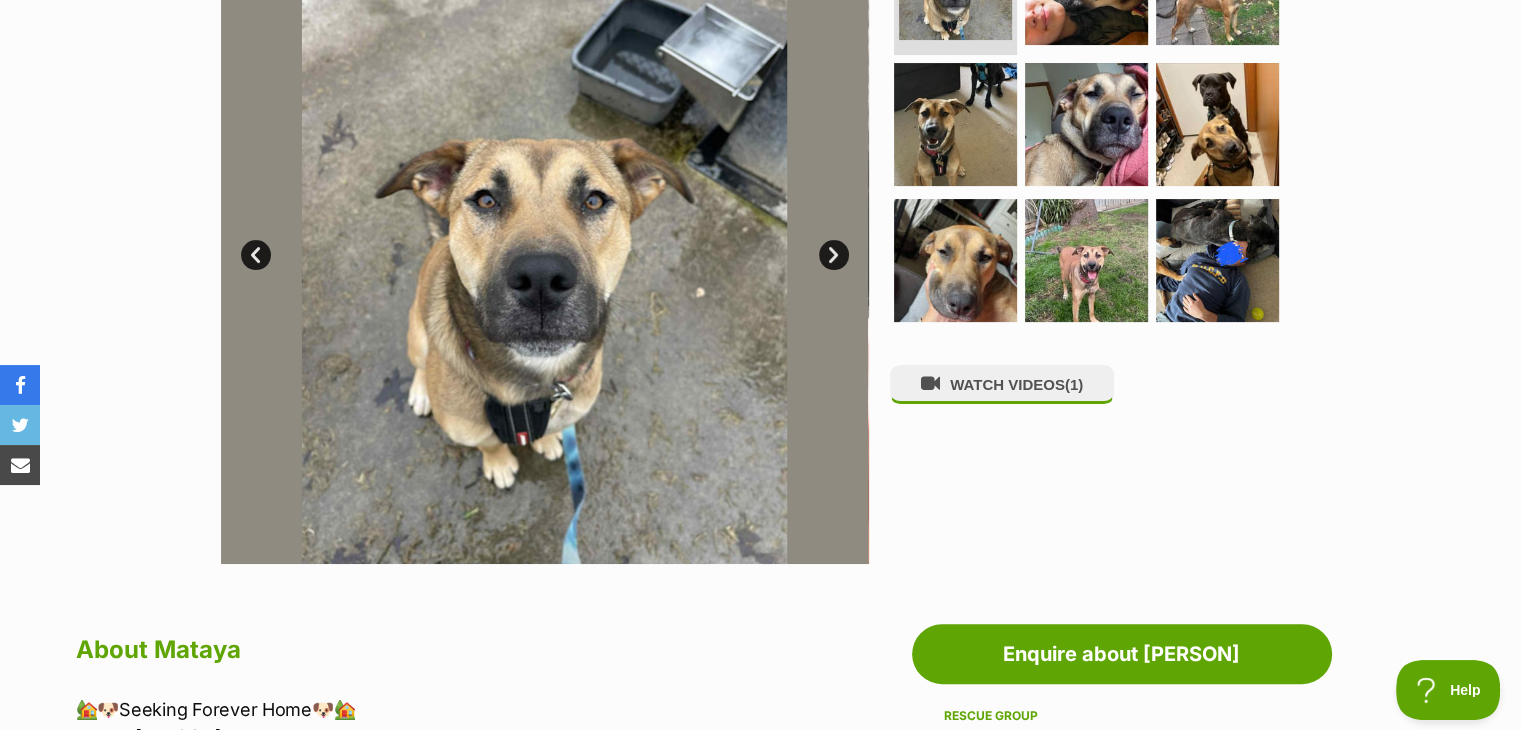 scroll, scrollTop: 400, scrollLeft: 0, axis: vertical 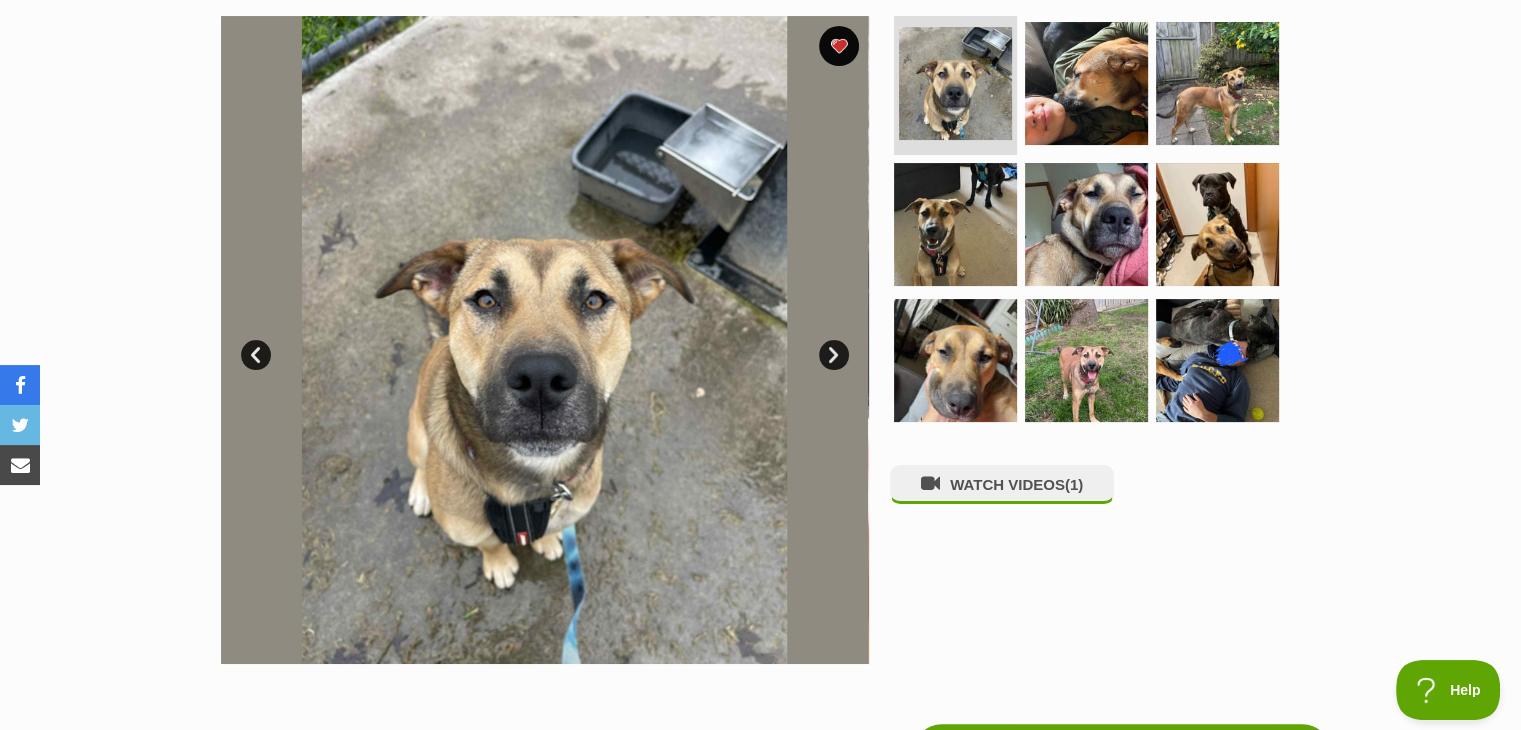 click at bounding box center (545, 340) 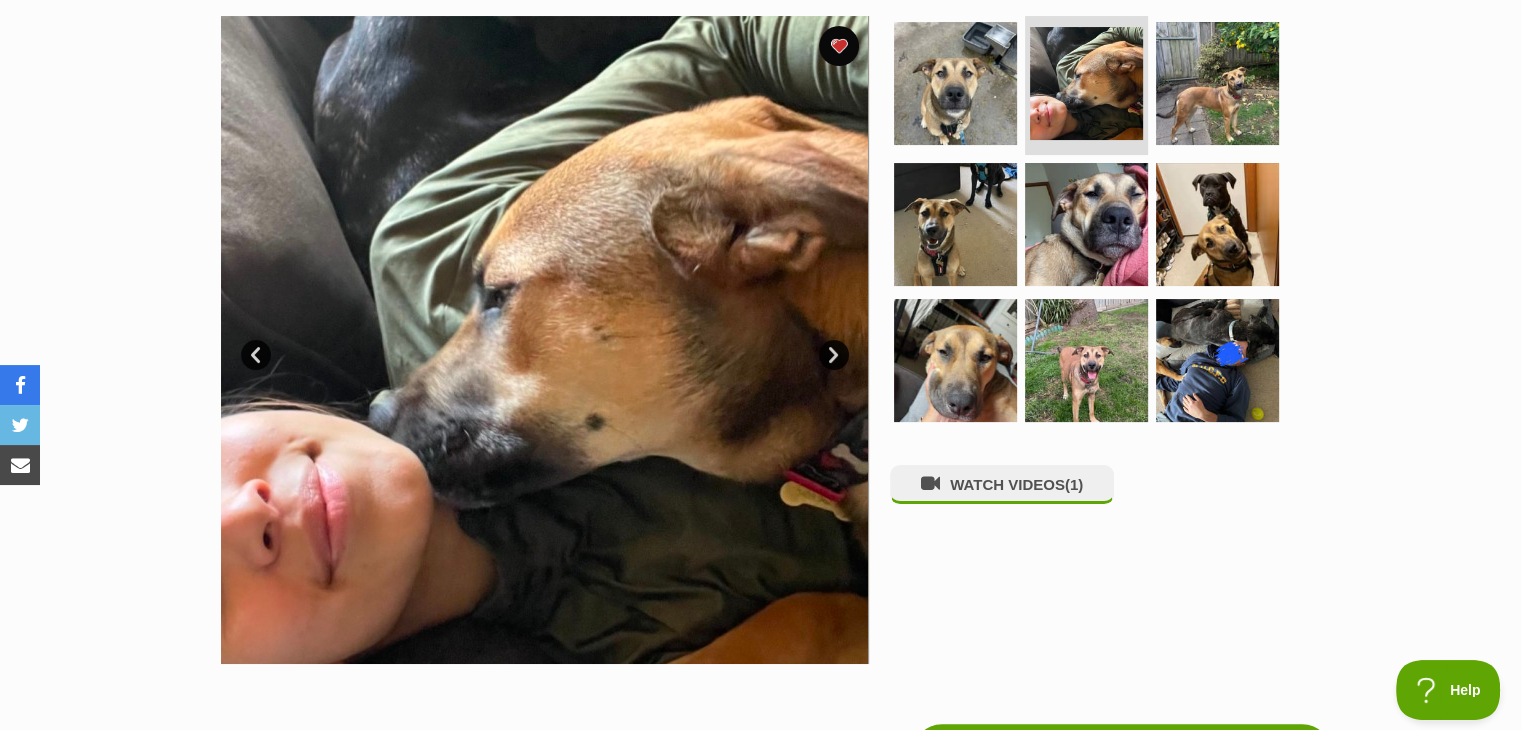 click on "Next" at bounding box center (834, 355) 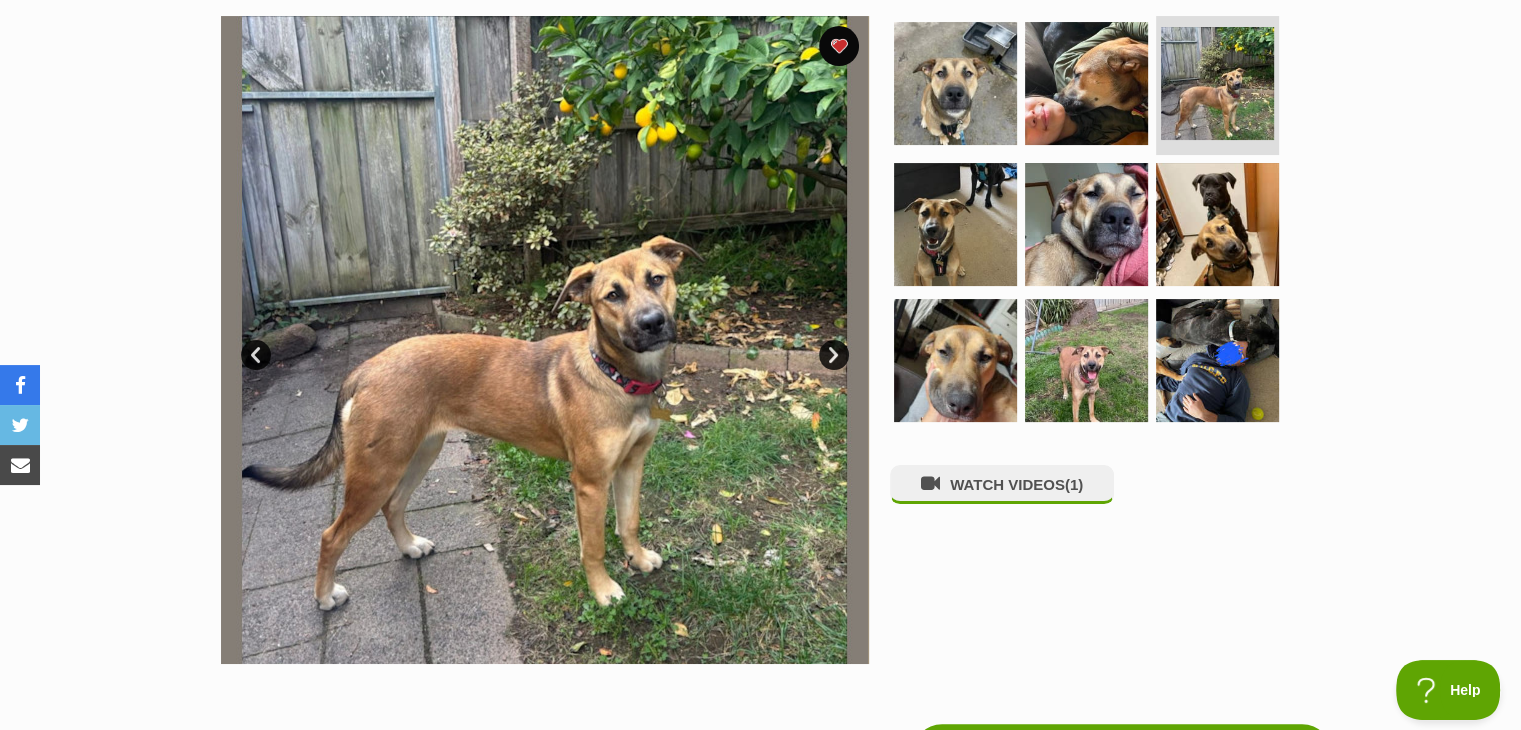 click on "Next" at bounding box center (834, 355) 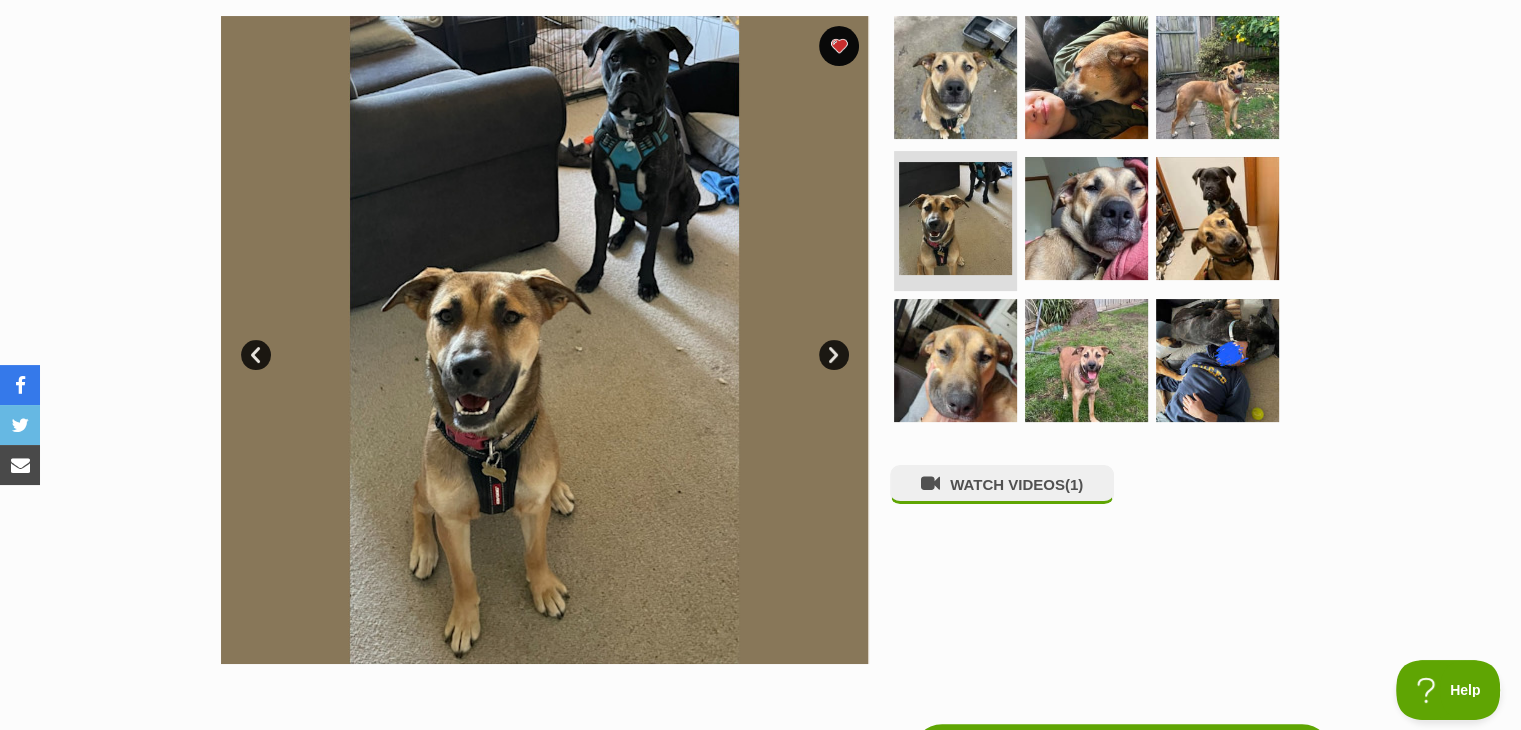click on "Next" at bounding box center (834, 355) 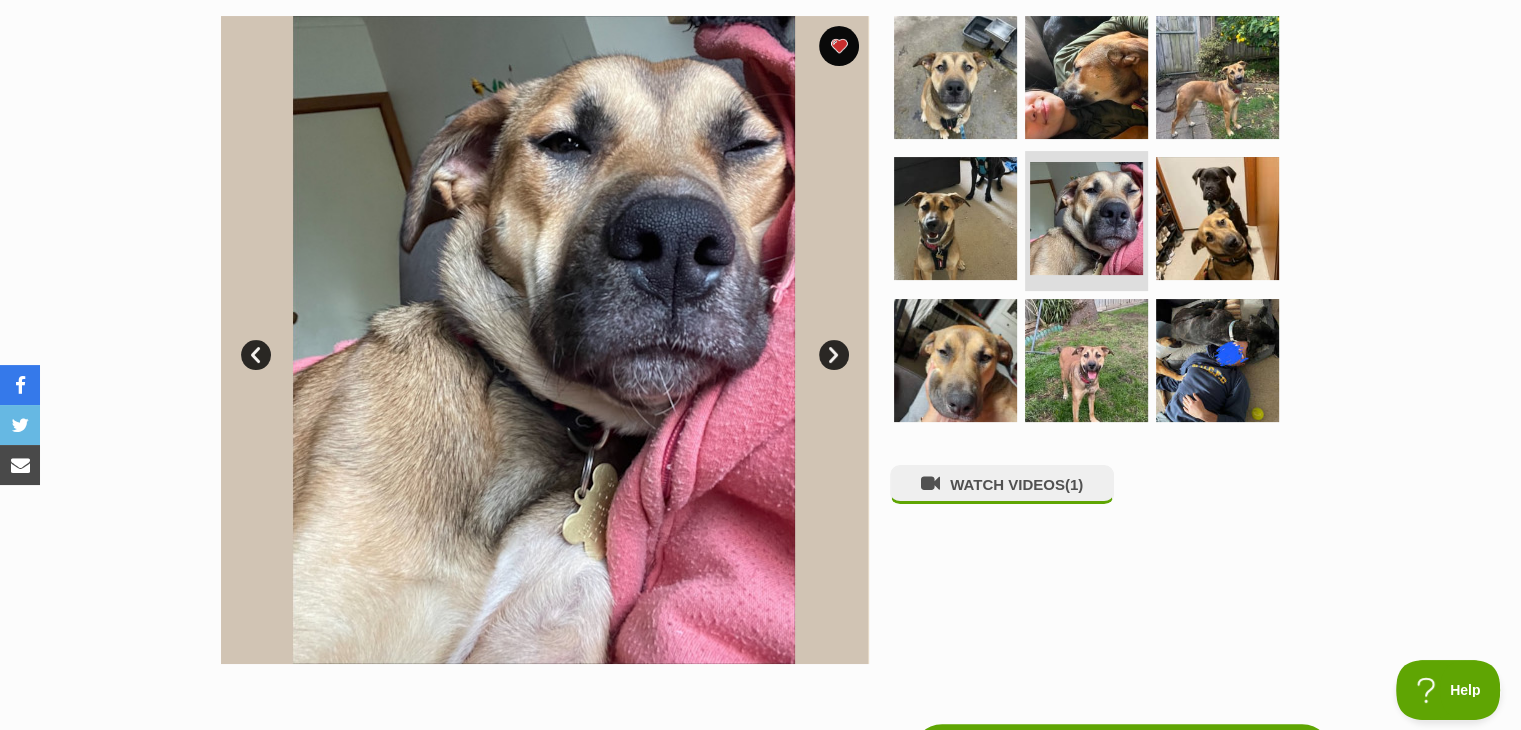 click on "Next" at bounding box center (834, 355) 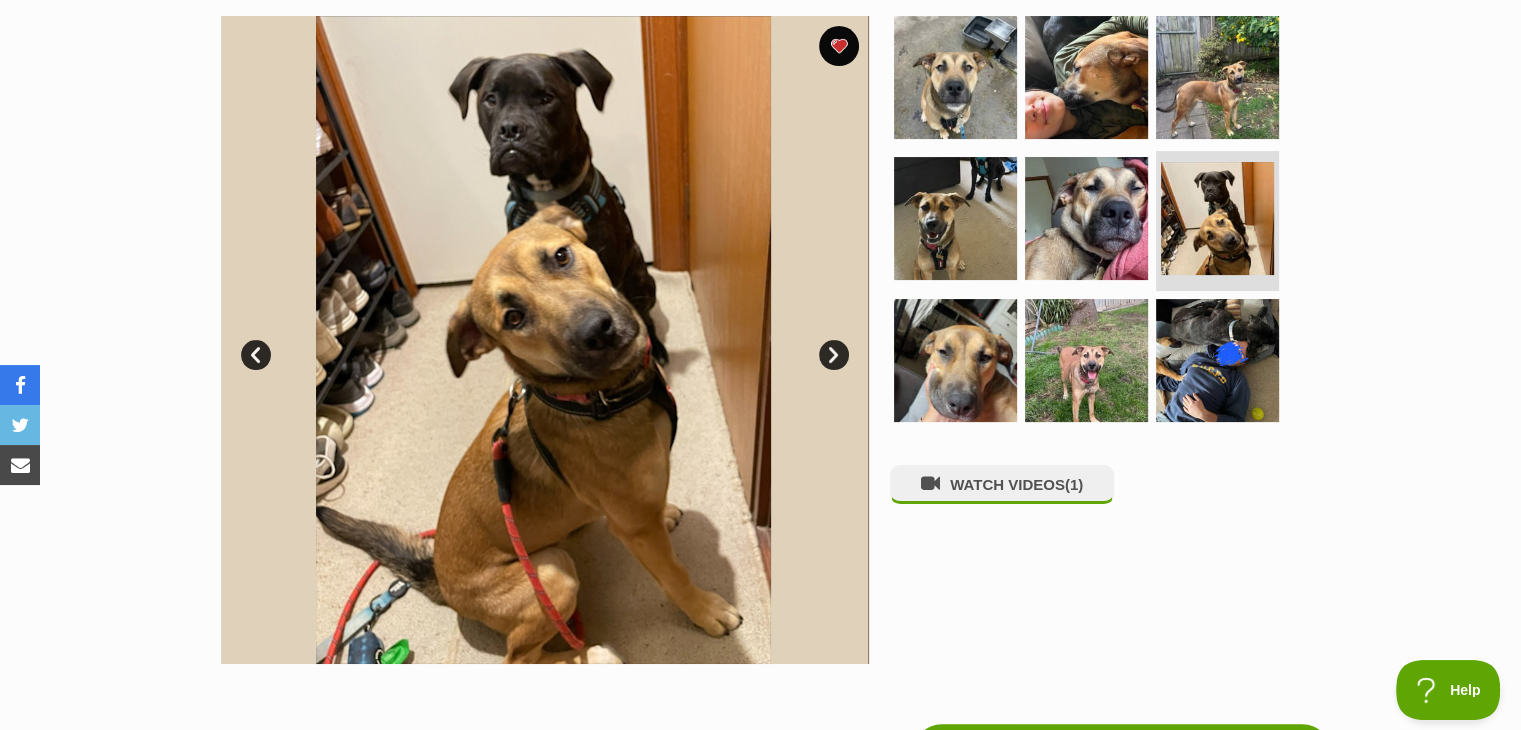 click on "Next" at bounding box center (834, 355) 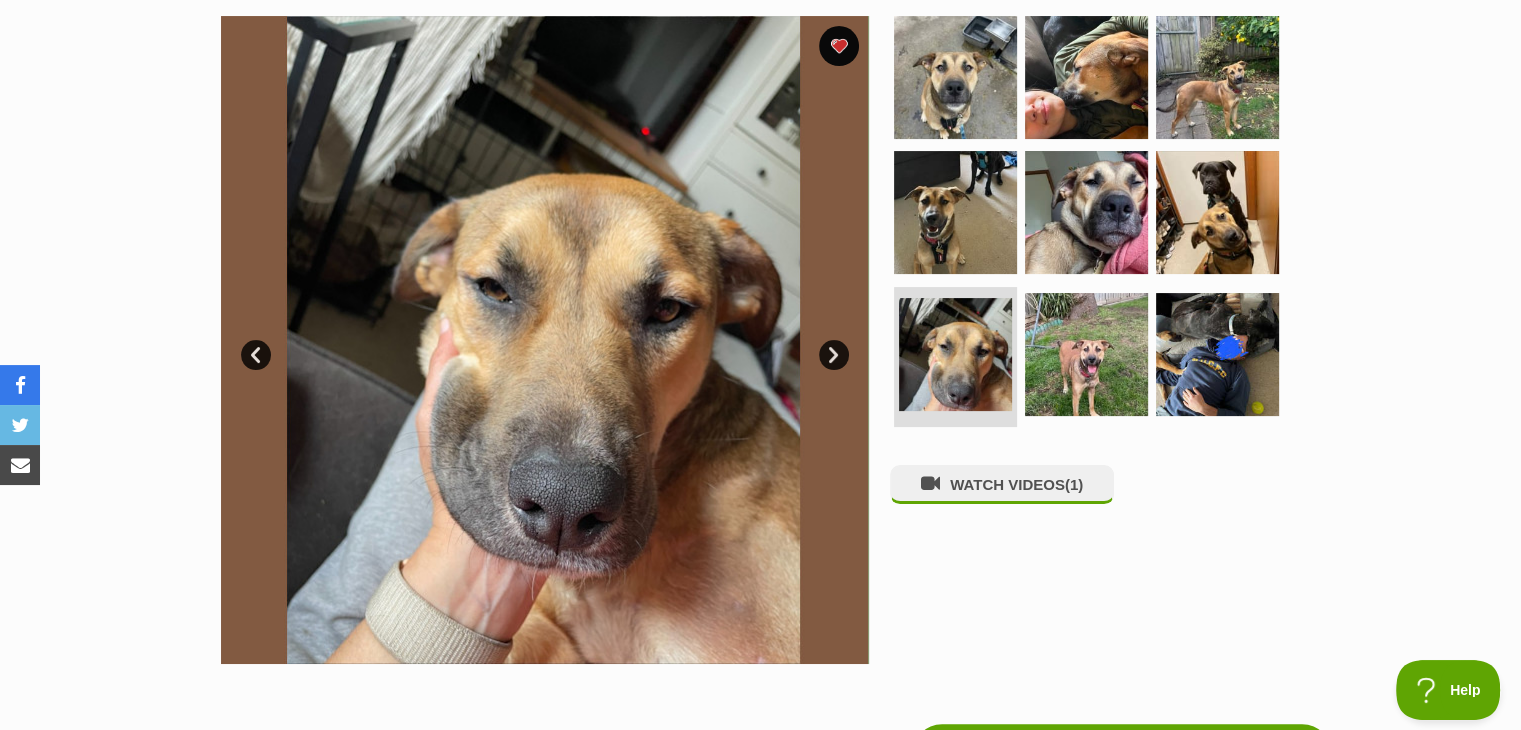 click on "Next" at bounding box center (834, 355) 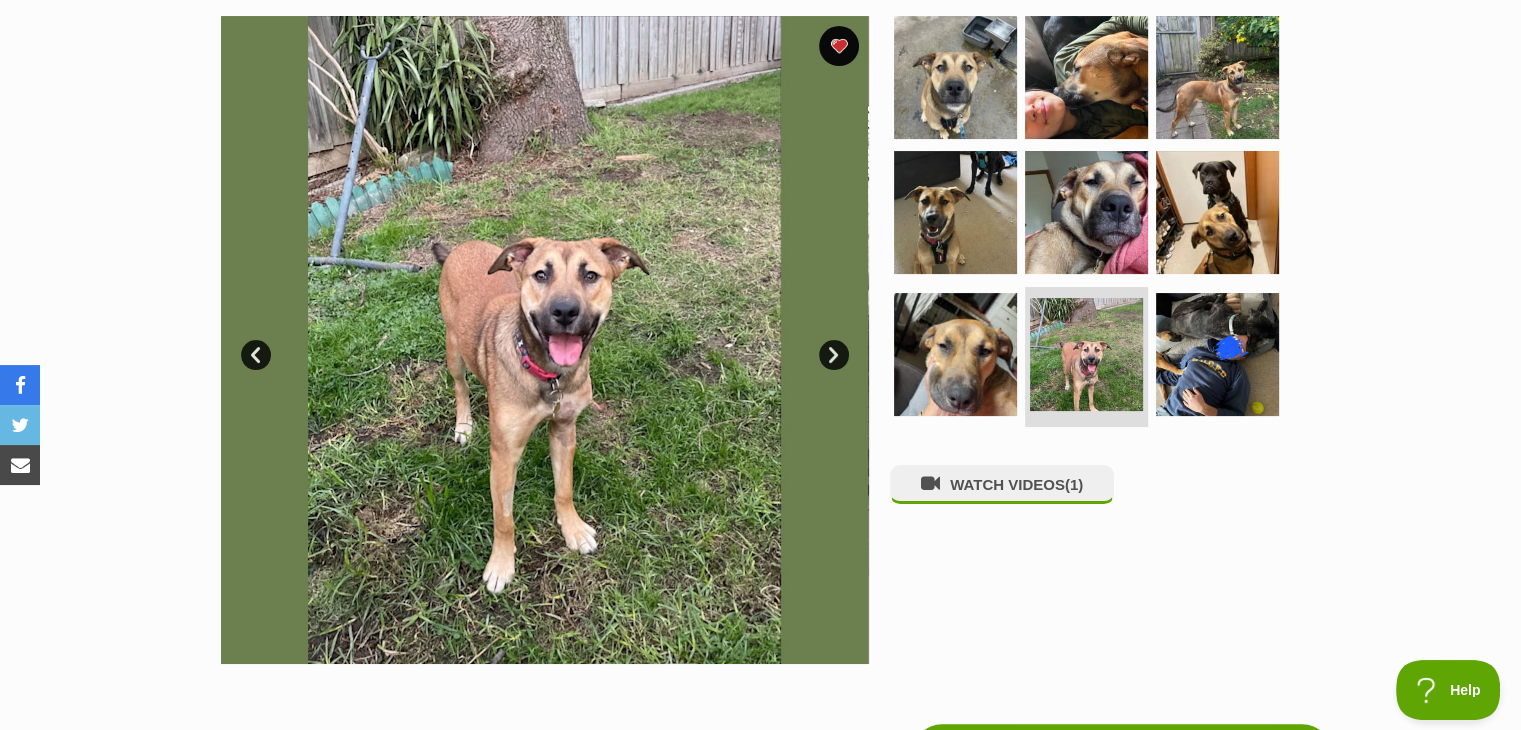 click on "Next" at bounding box center [834, 355] 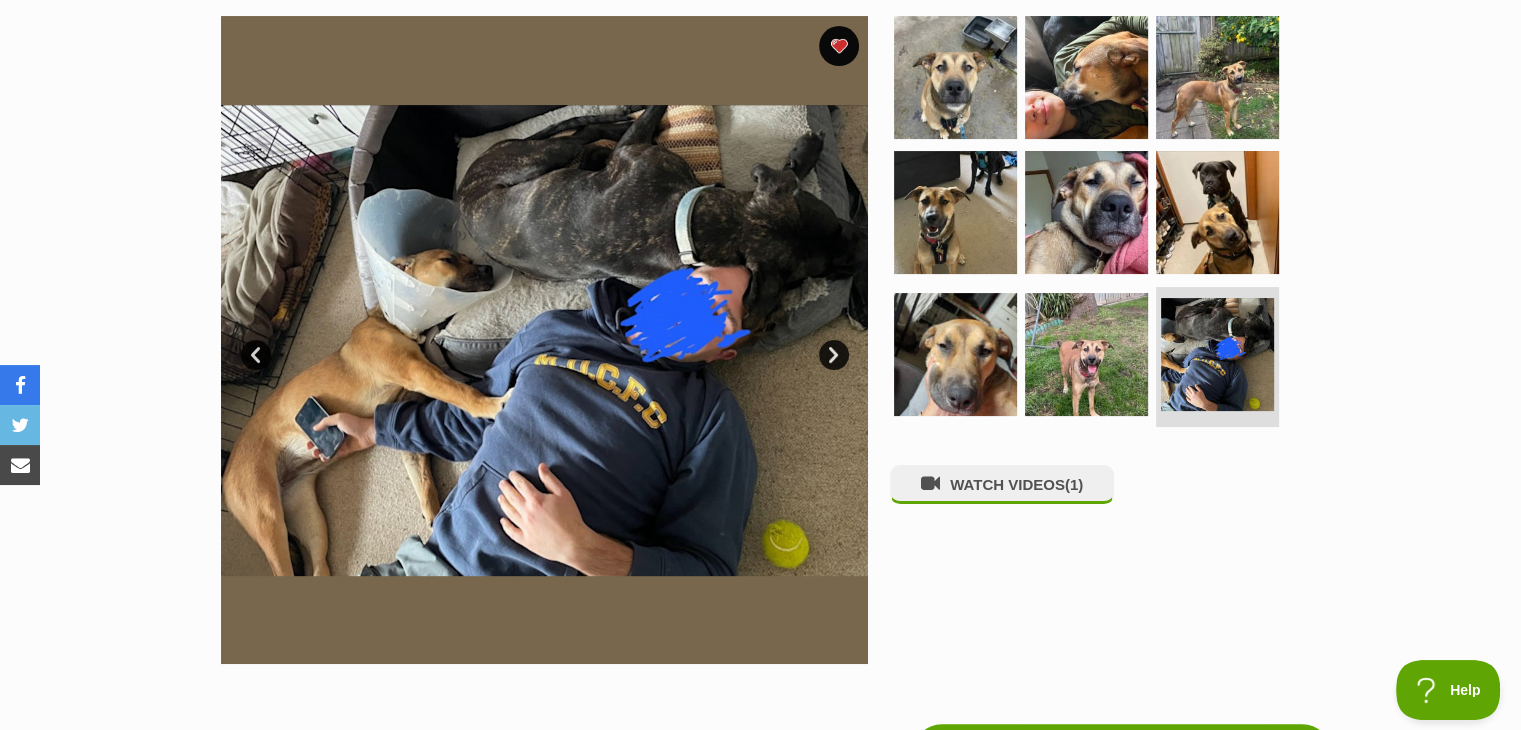 click on "Next" at bounding box center (834, 355) 